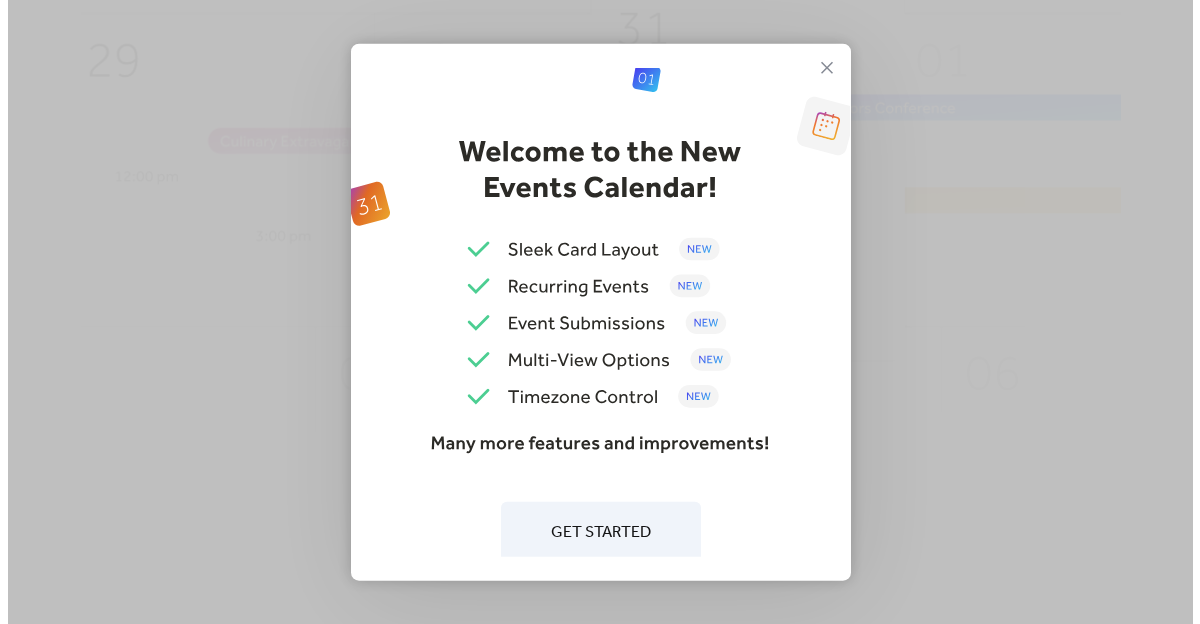 scroll, scrollTop: 0, scrollLeft: 0, axis: both 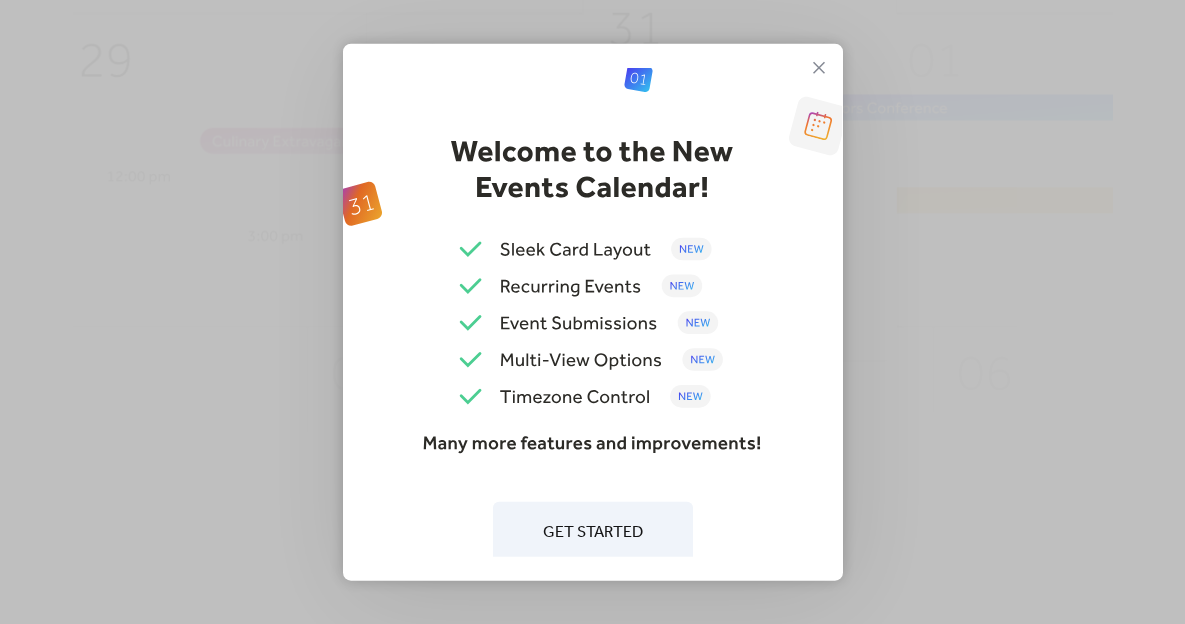 click on "Get Started" at bounding box center [593, 532] 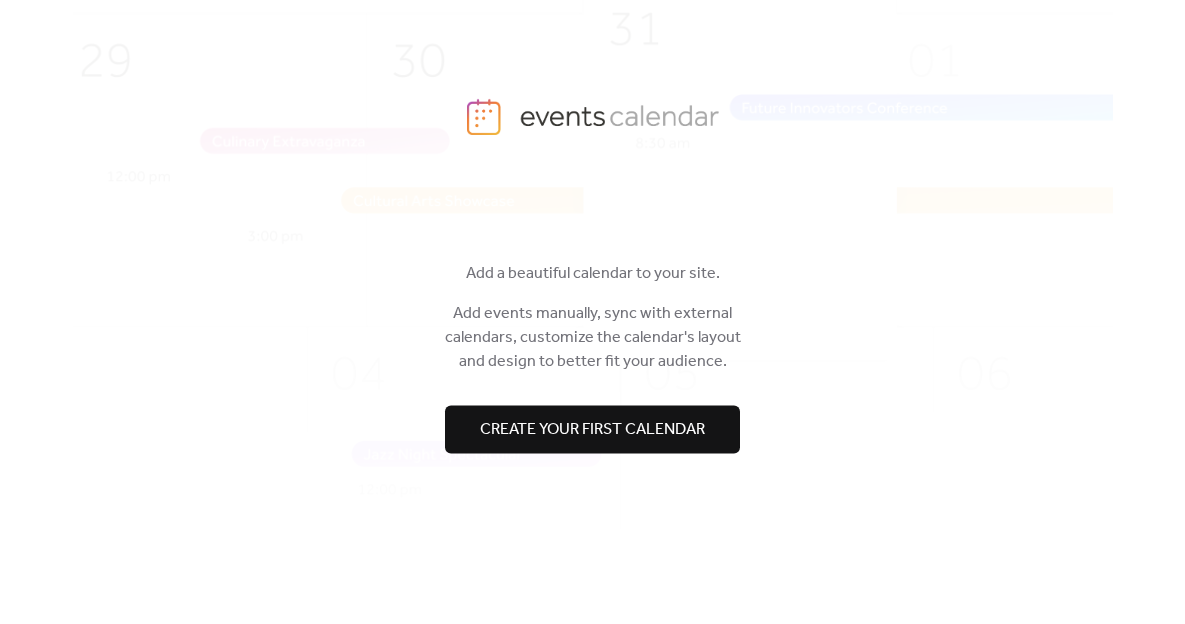 click on "Create your first calendar" at bounding box center [592, 430] 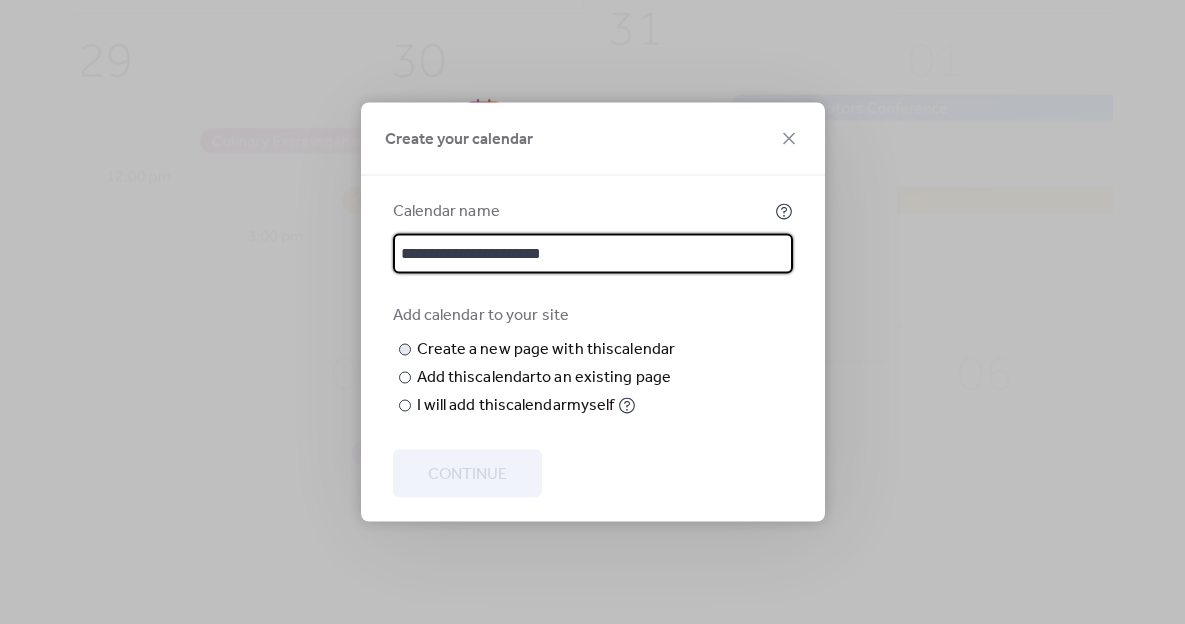 type on "**********" 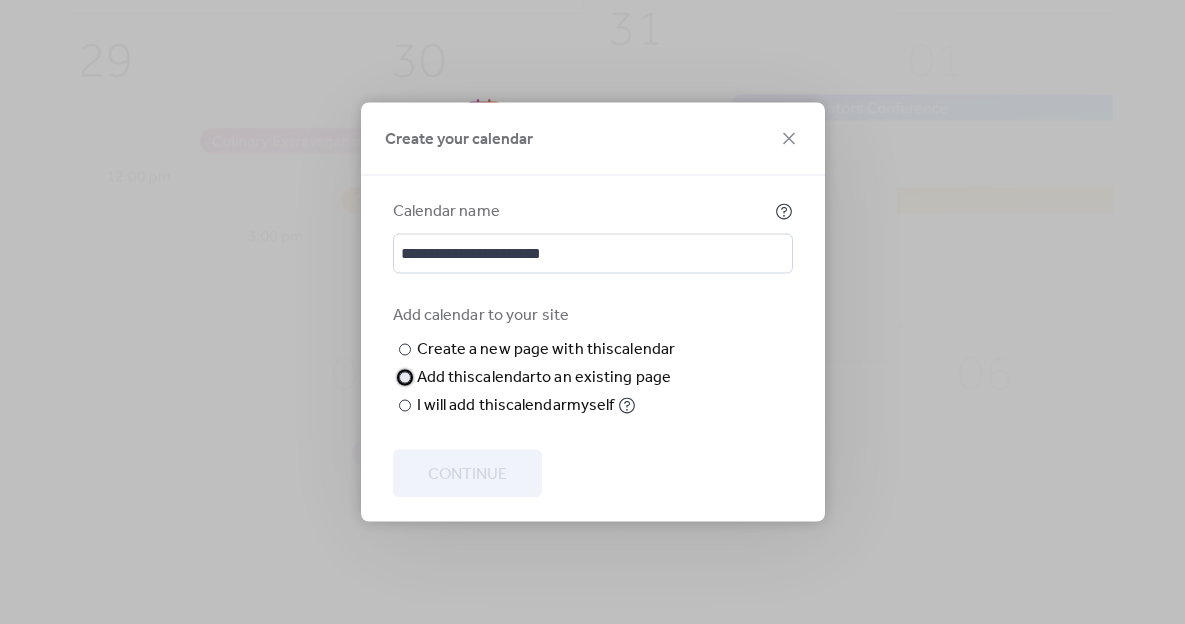 click on "Add this  calendar  to an existing page" at bounding box center [544, 378] 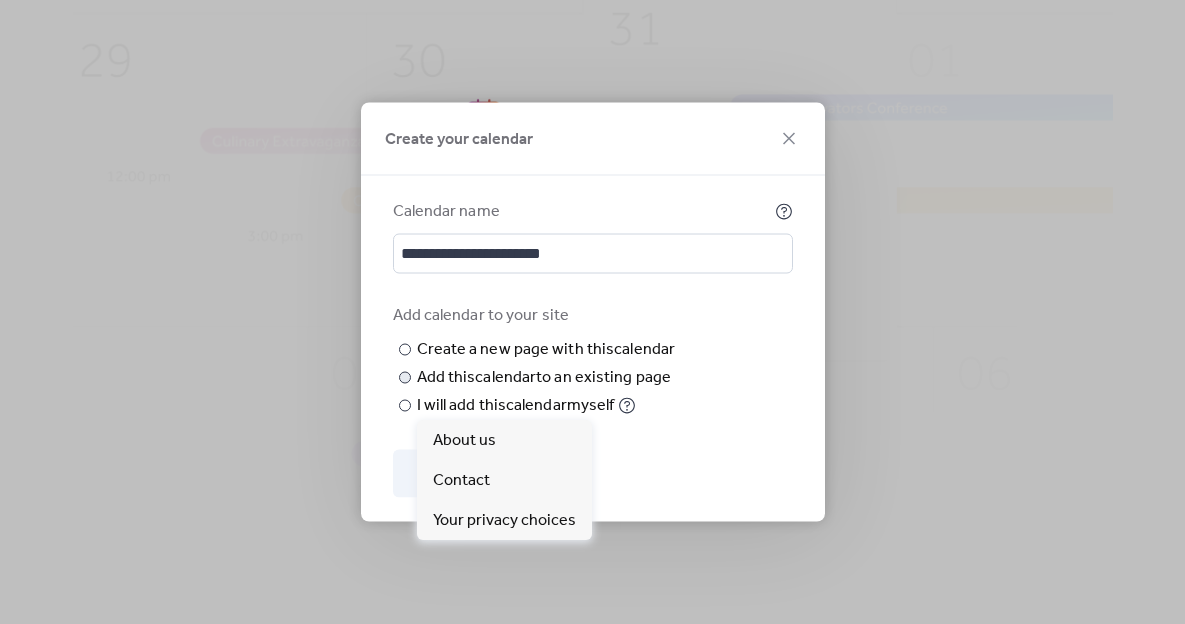 click on "Choose page" at bounding box center (0, 0) 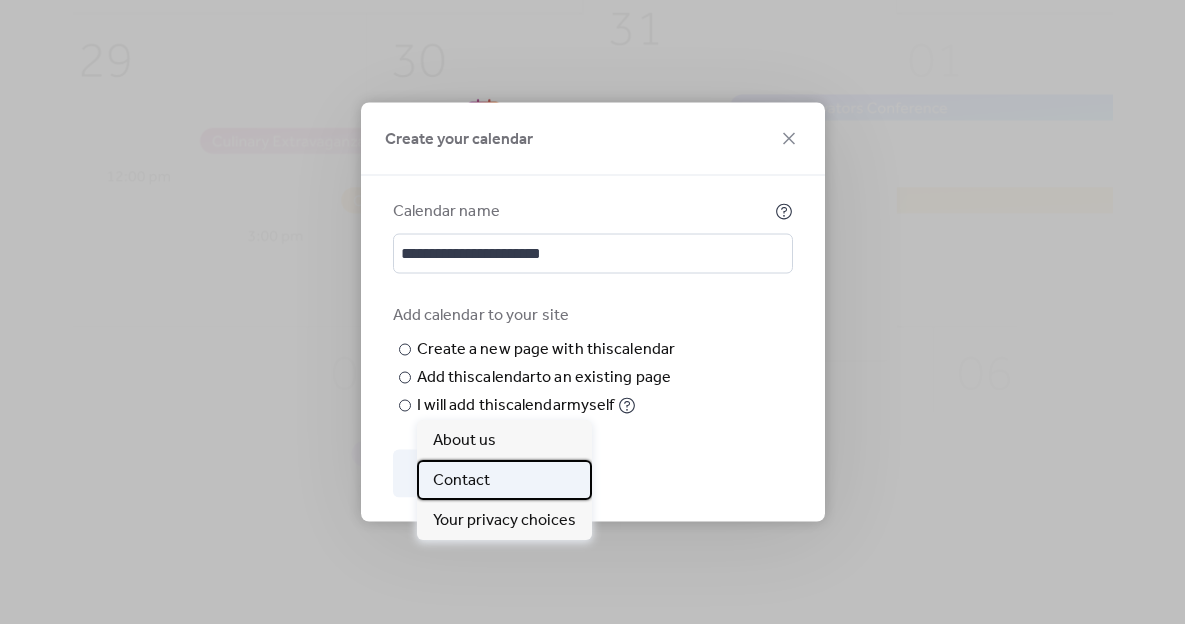 click on "Contact" at bounding box center (504, 480) 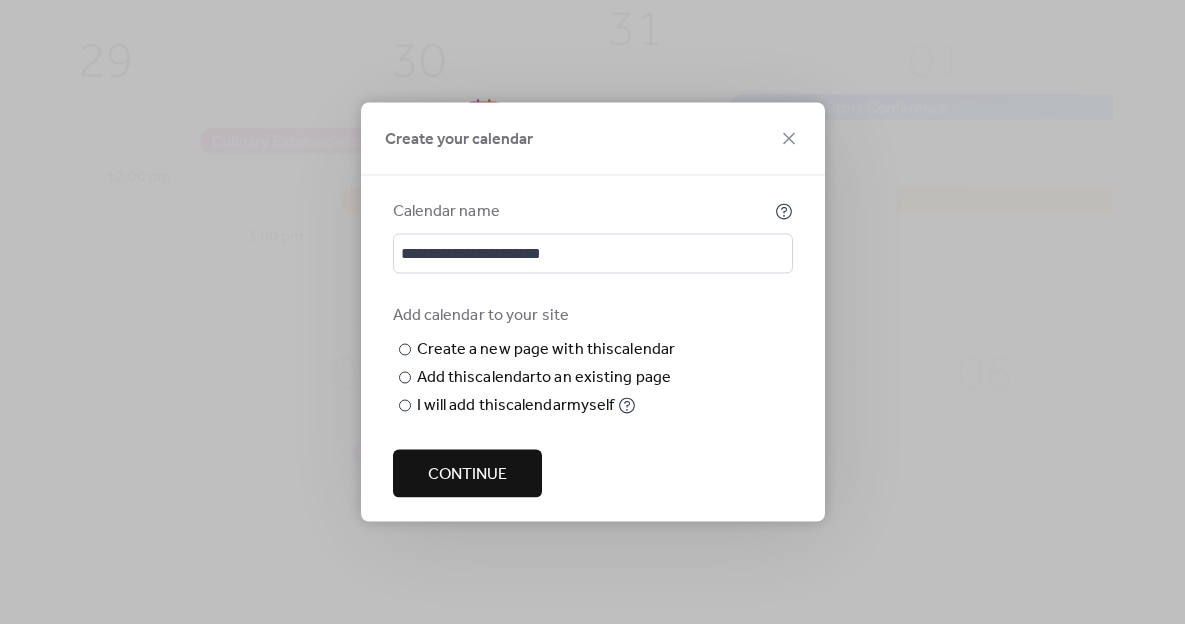 click on "Continue" at bounding box center (467, 475) 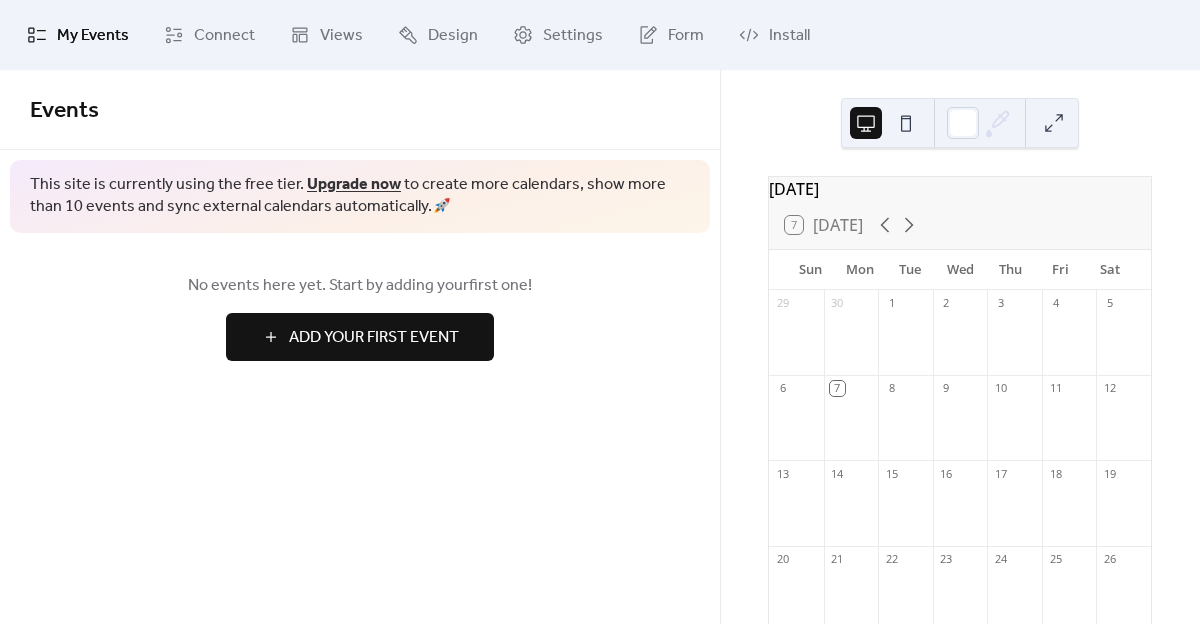click on "Add Your First Event" at bounding box center [374, 338] 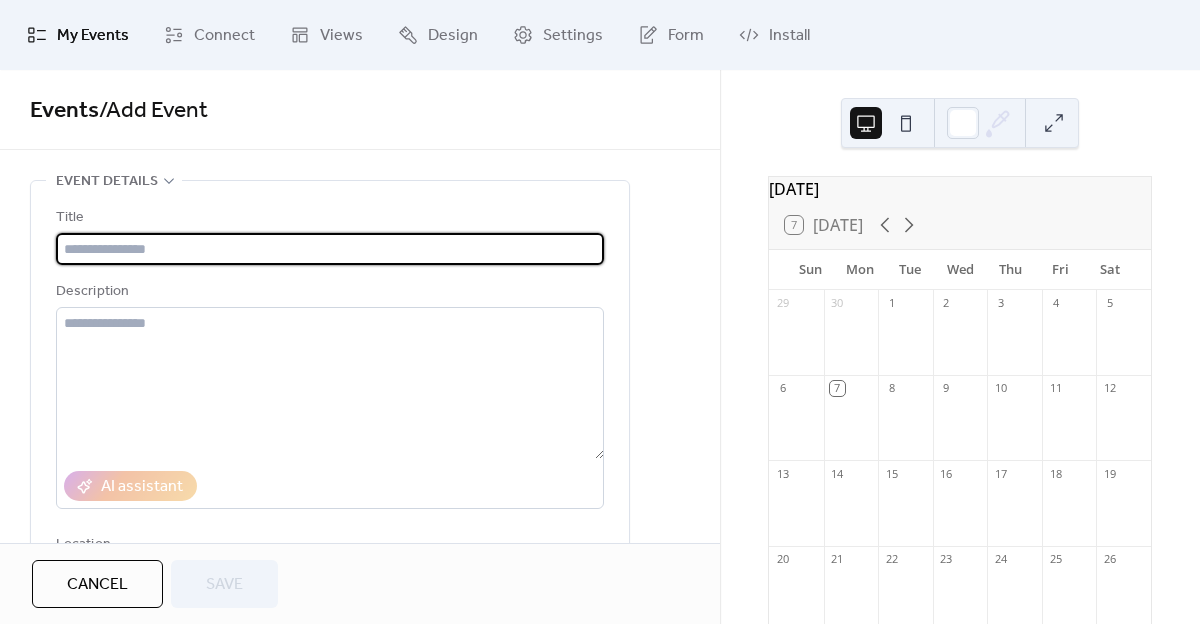 click at bounding box center [330, 249] 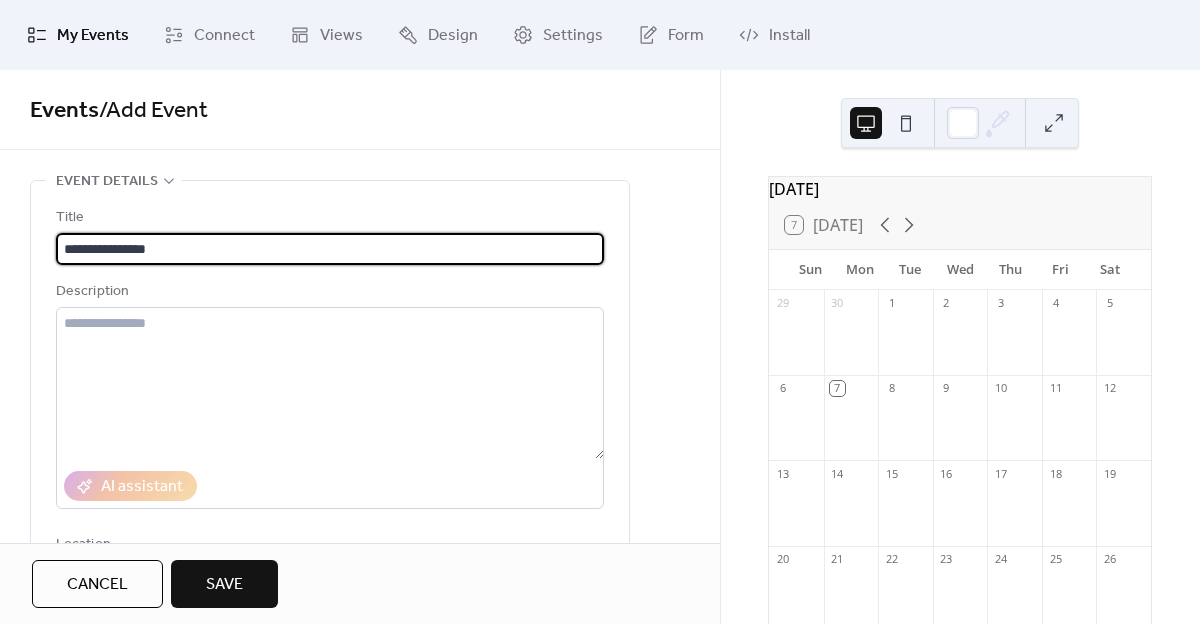 type on "**********" 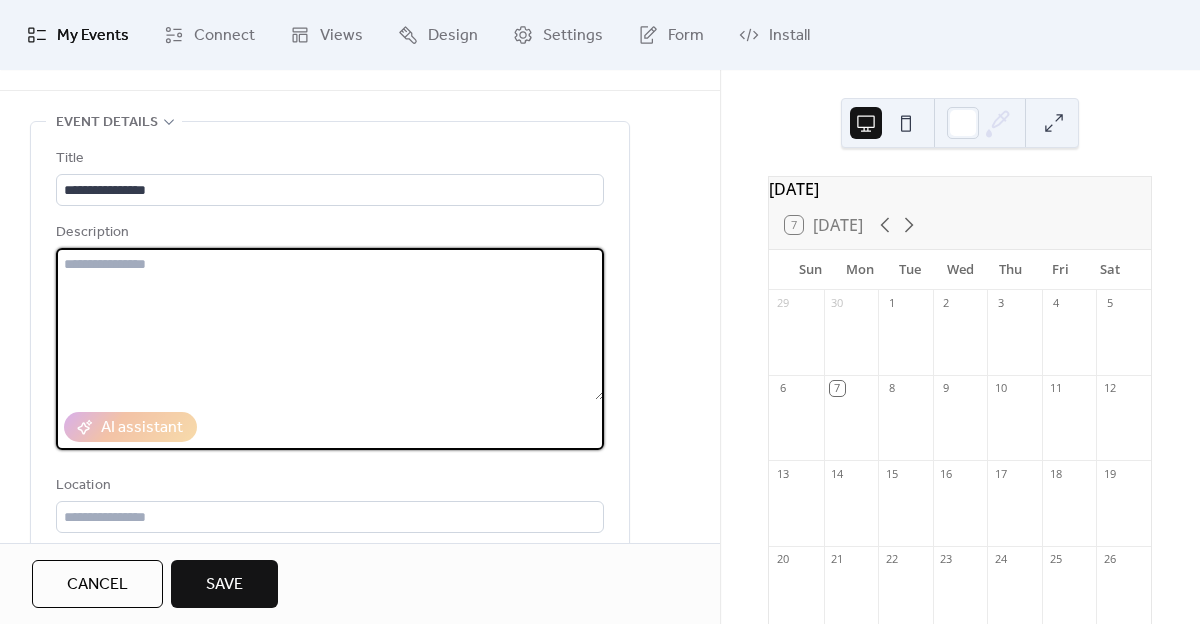 scroll, scrollTop: 176, scrollLeft: 0, axis: vertical 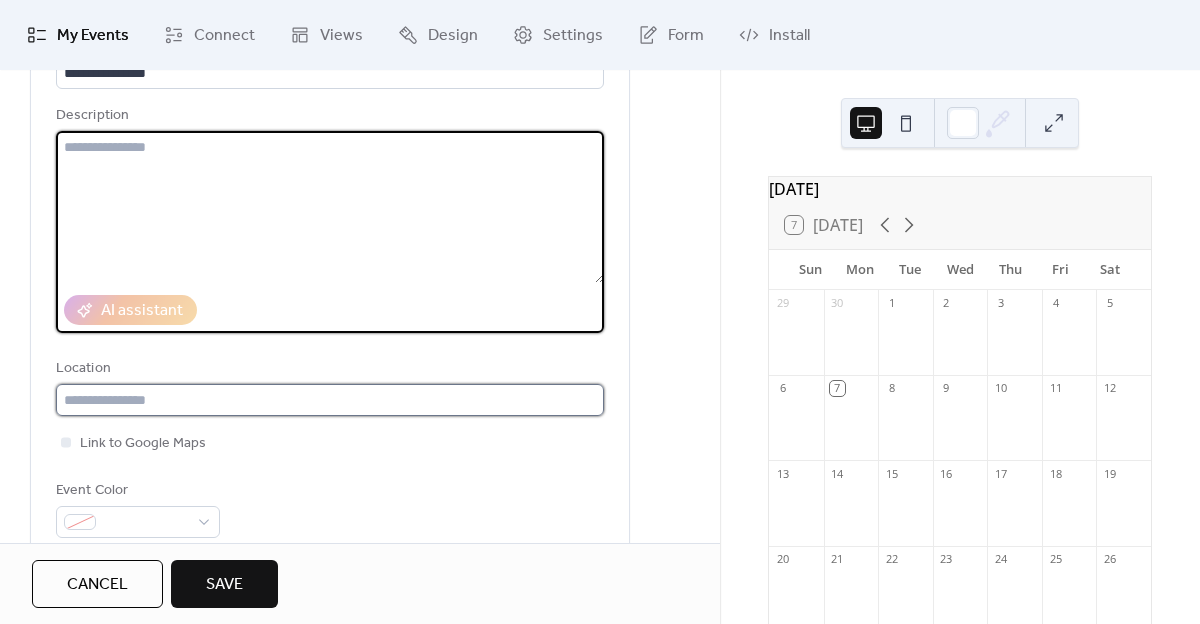 click at bounding box center [330, 400] 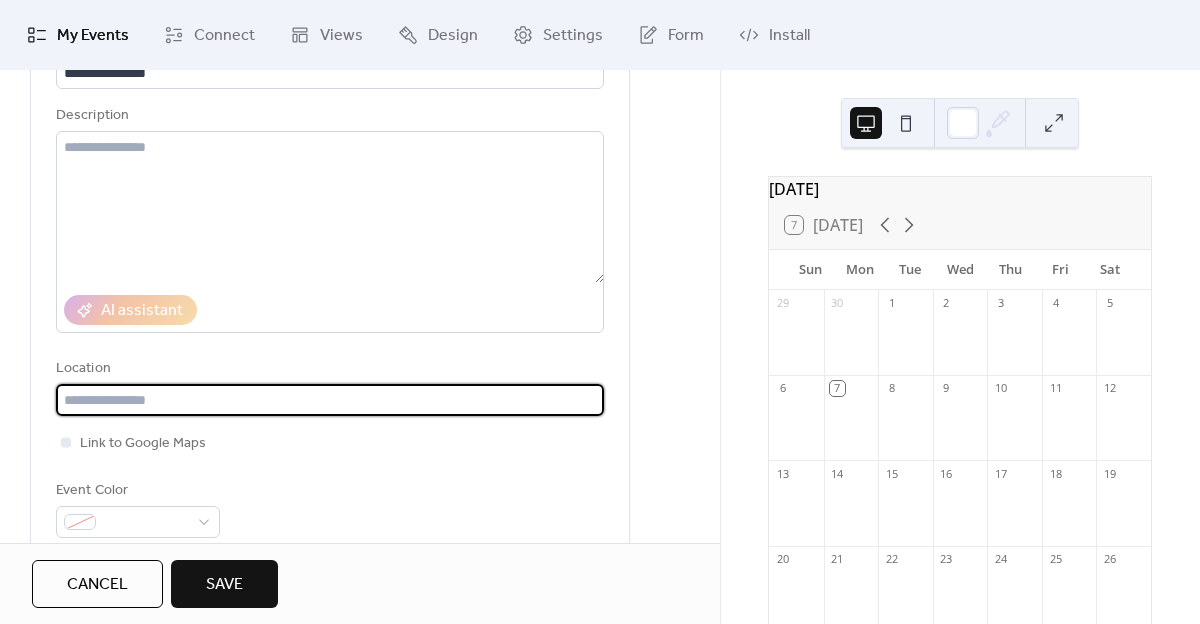 paste on "**********" 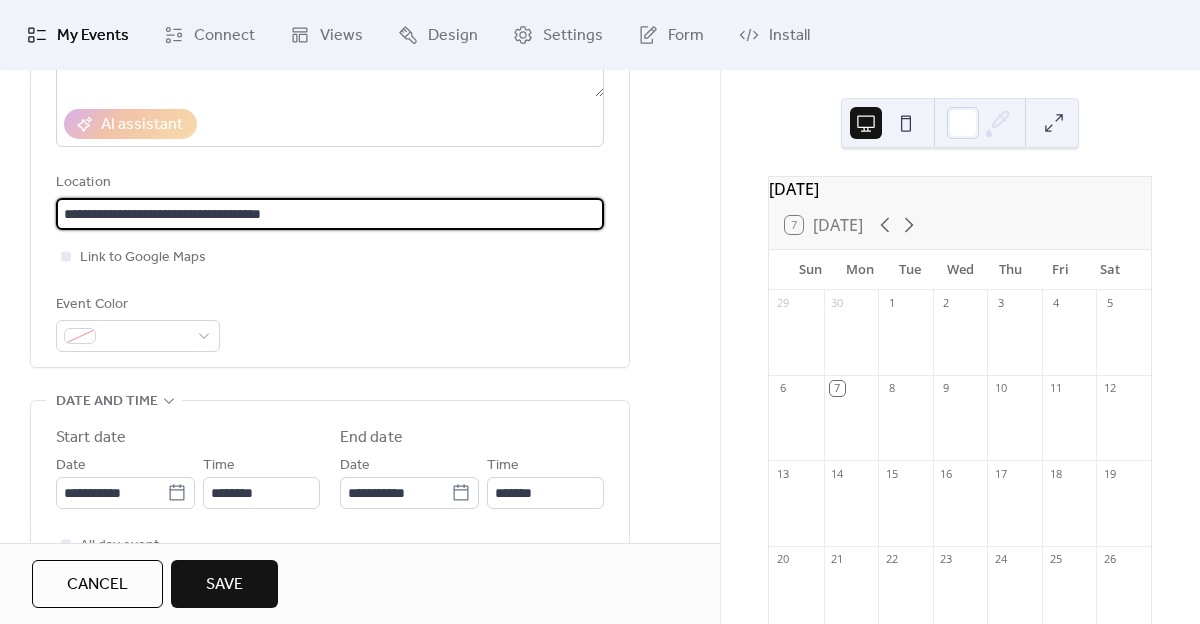scroll, scrollTop: 401, scrollLeft: 0, axis: vertical 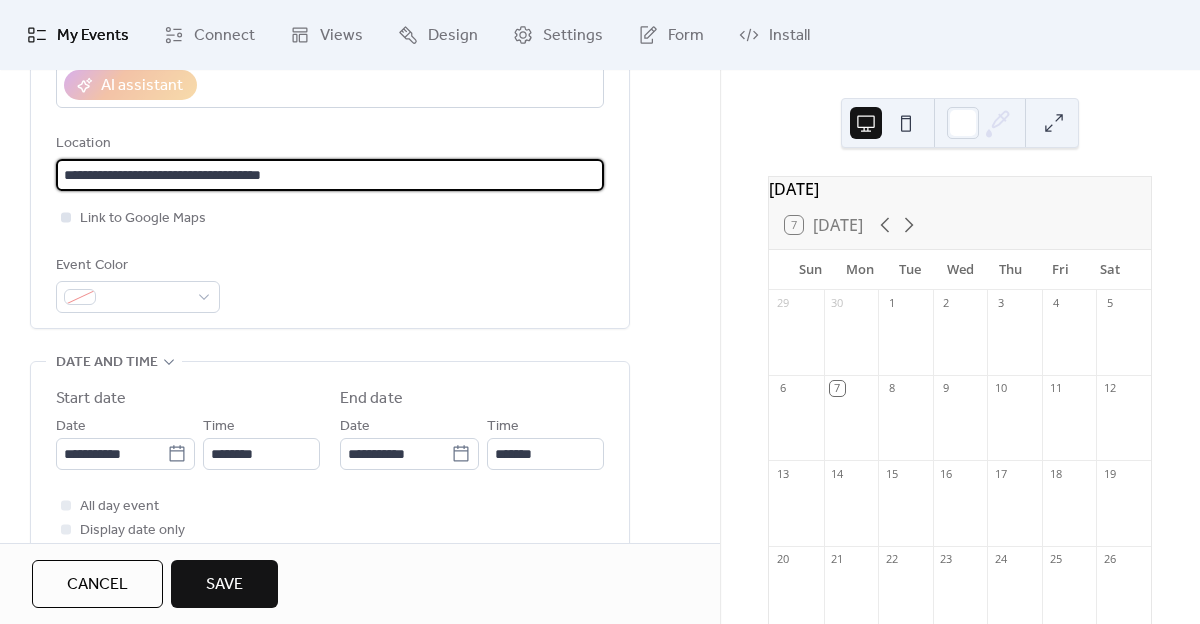 type on "**********" 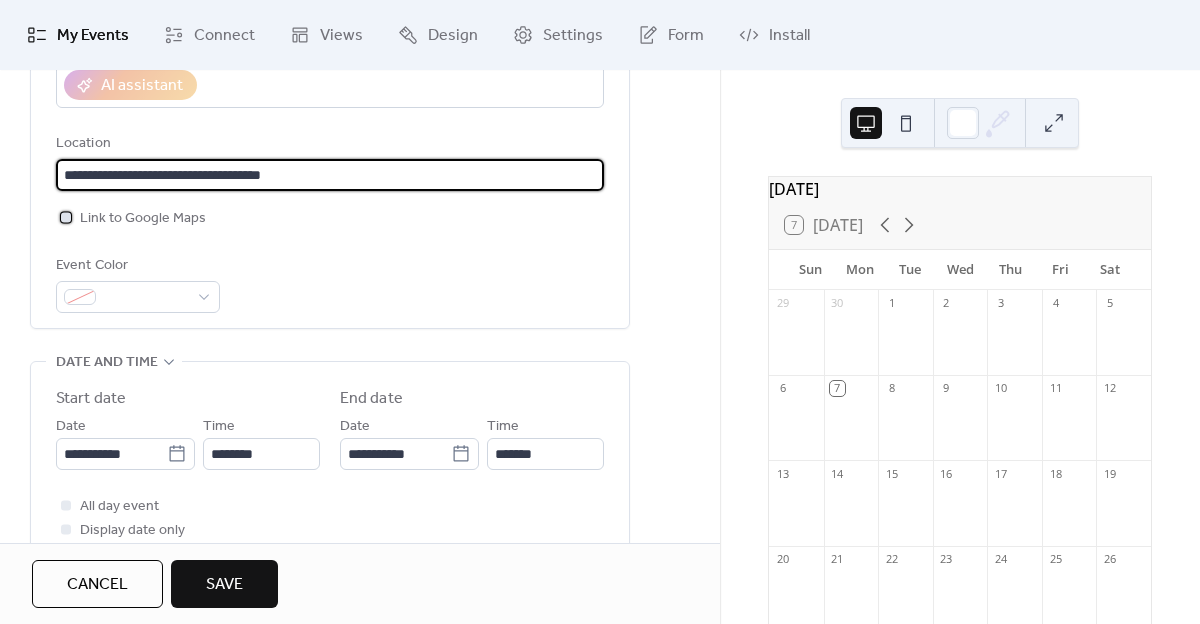click on "Link to Google Maps" at bounding box center [143, 219] 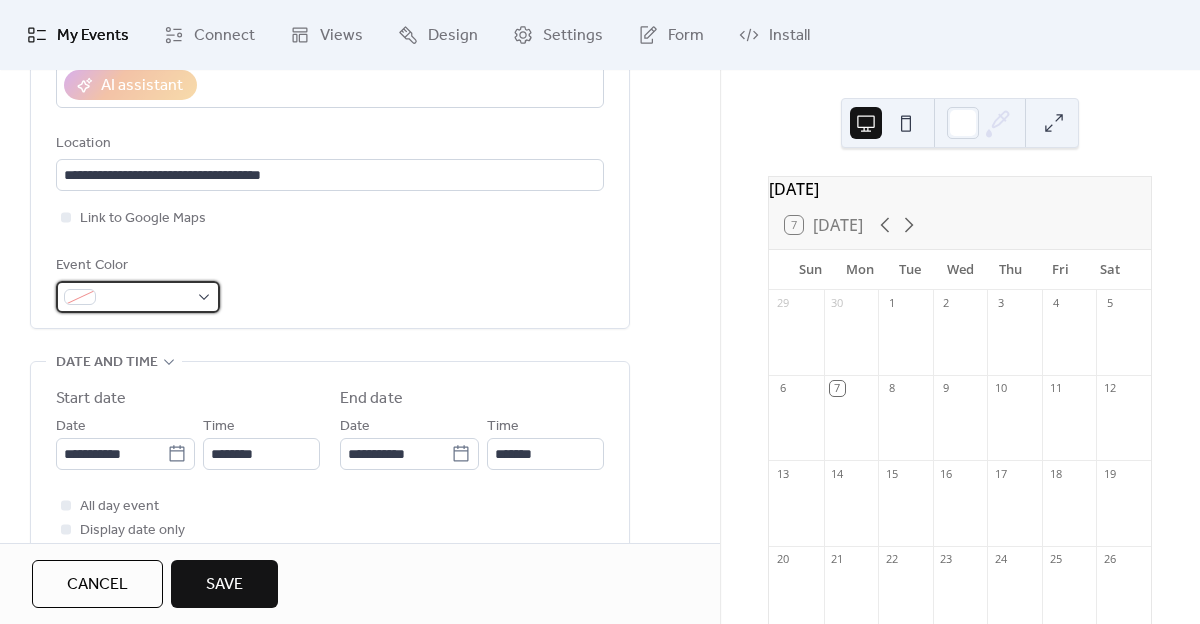 click at bounding box center [146, 298] 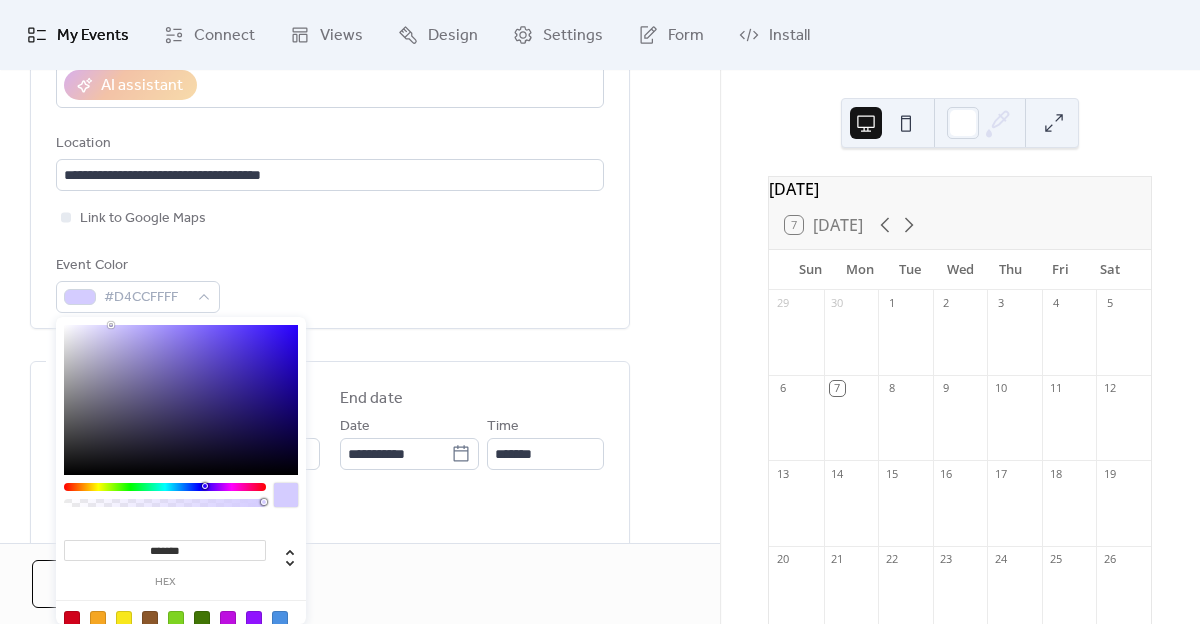 type on "*******" 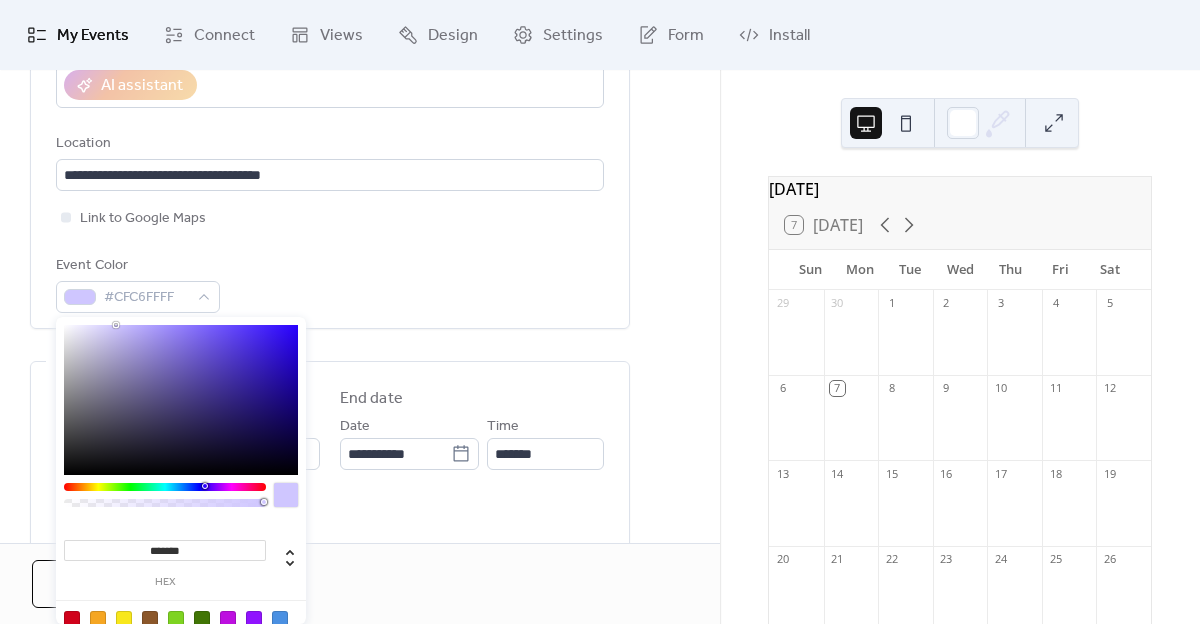 drag, startPoint x: 134, startPoint y: 338, endPoint x: 116, endPoint y: 324, distance: 22.803509 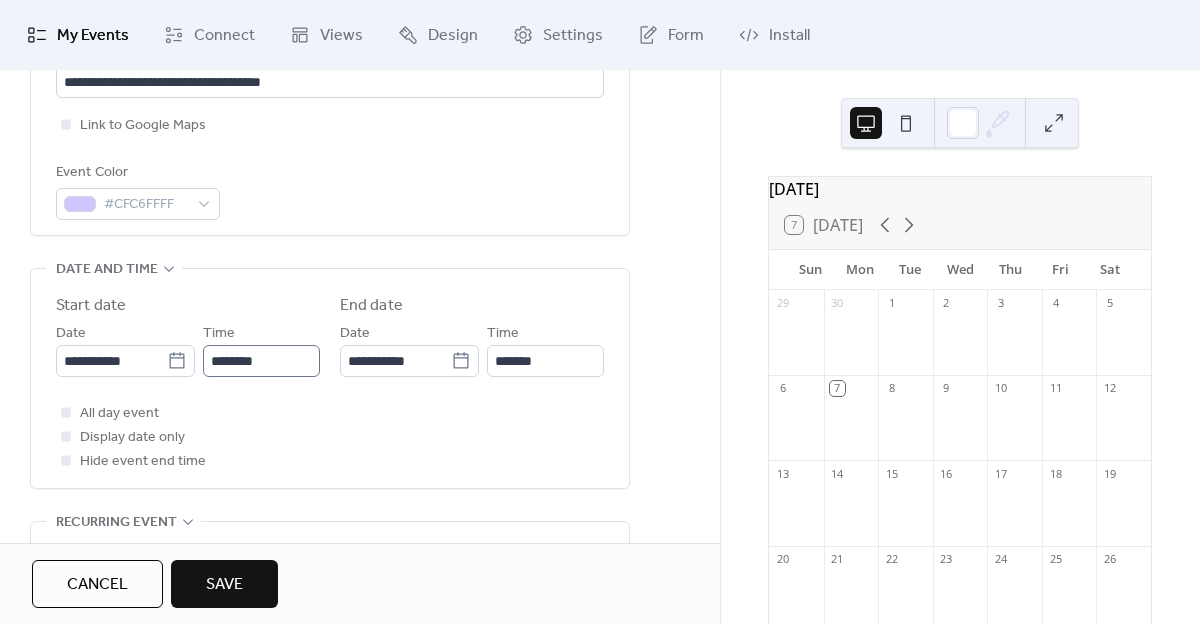 scroll, scrollTop: 506, scrollLeft: 0, axis: vertical 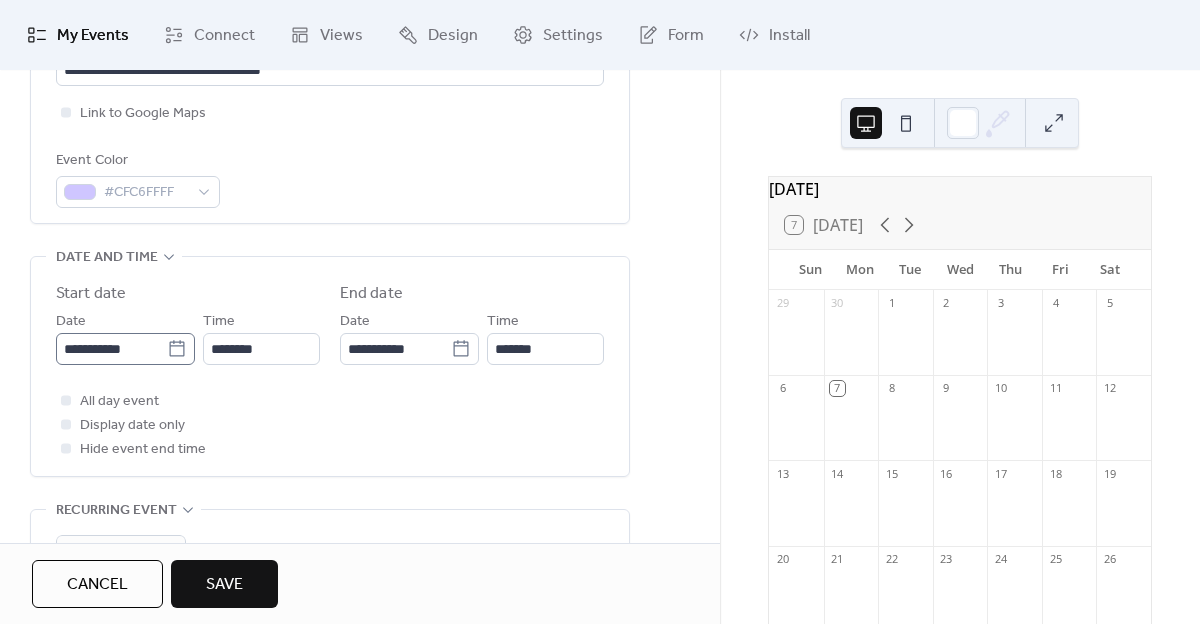 click 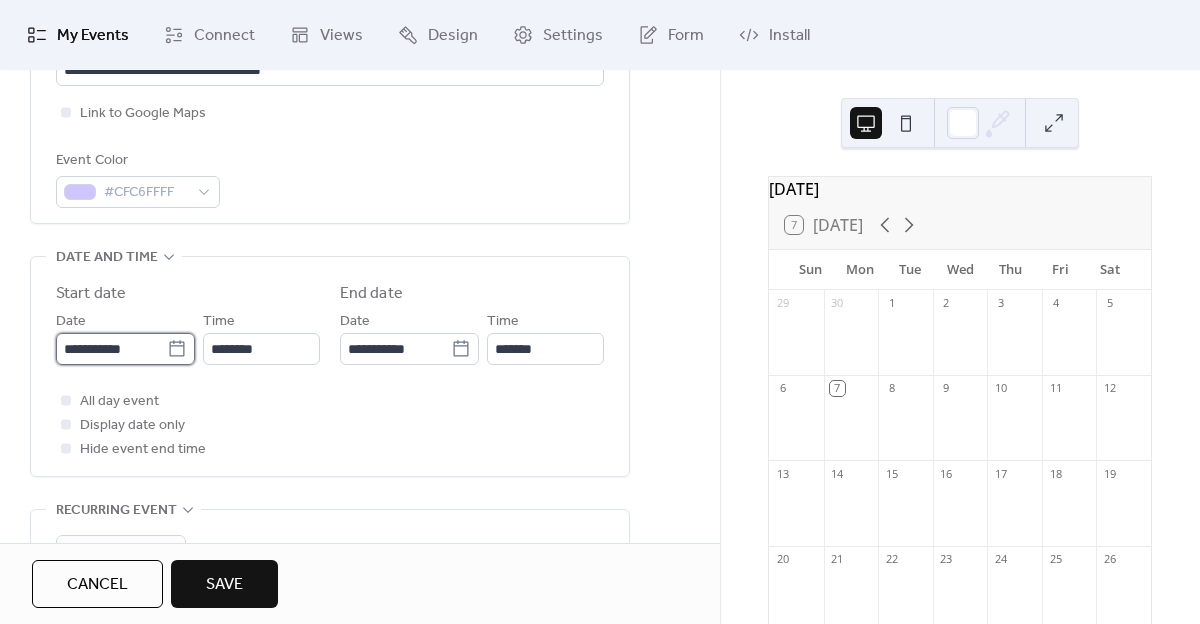 click on "**********" at bounding box center (111, 349) 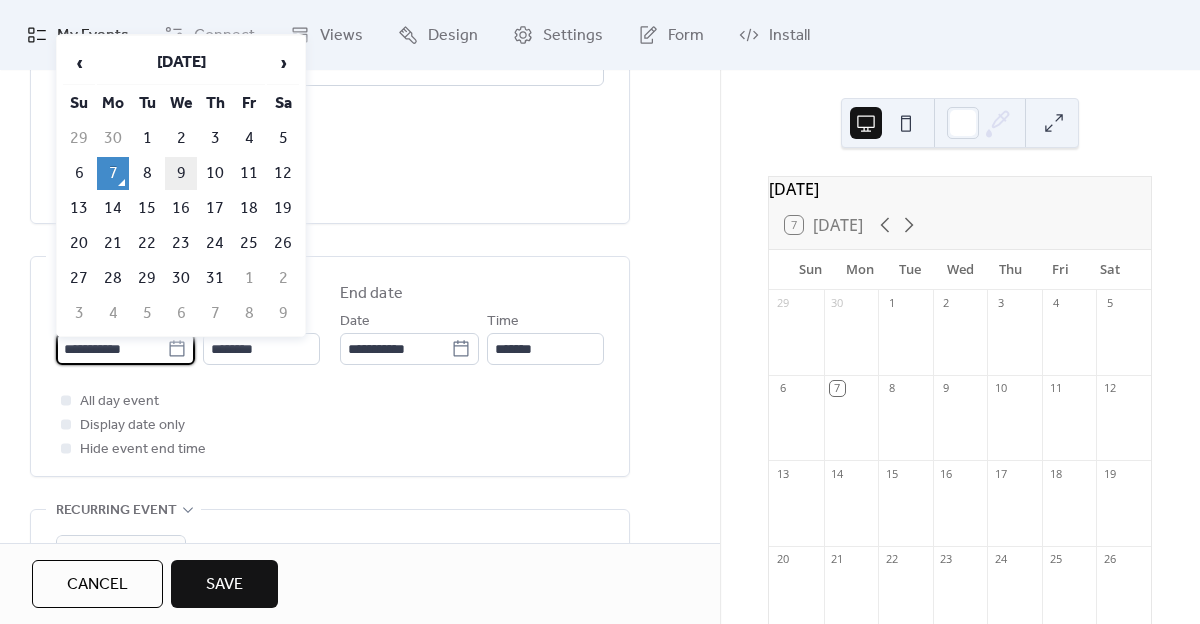 click on "9" at bounding box center (181, 173) 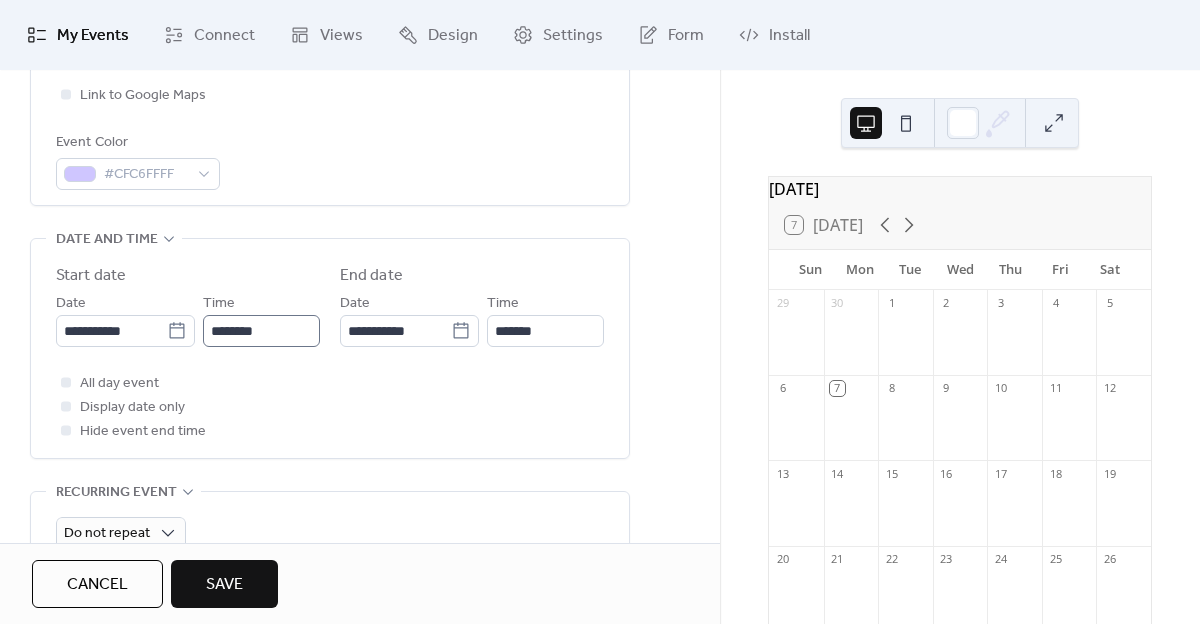 scroll, scrollTop: 527, scrollLeft: 0, axis: vertical 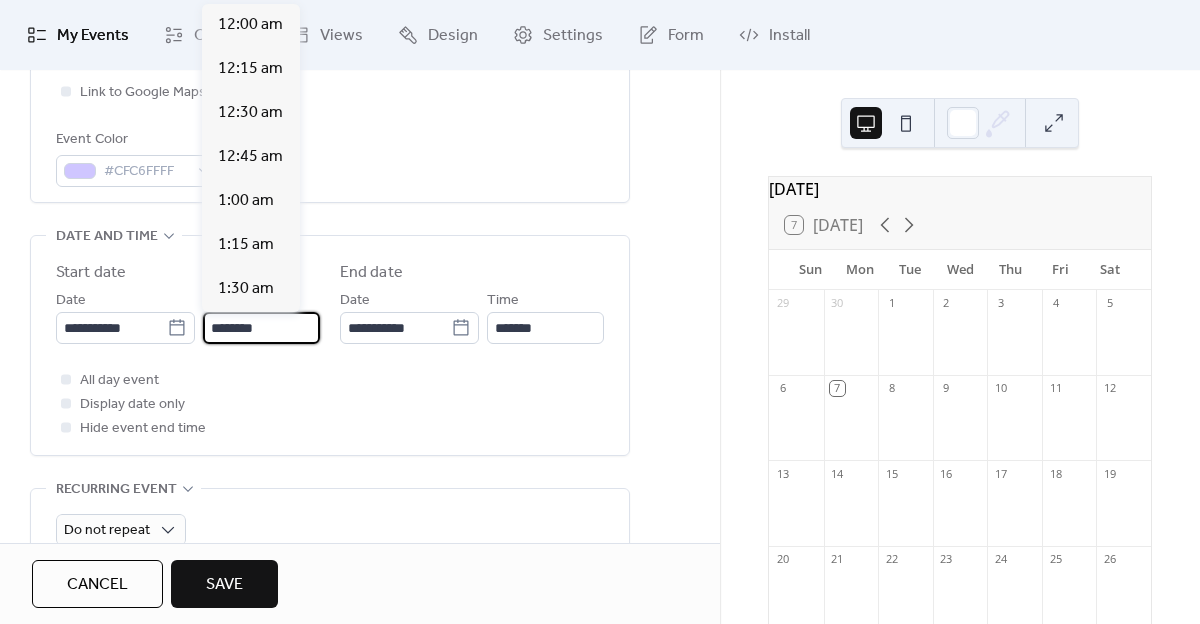 click on "********" at bounding box center (261, 328) 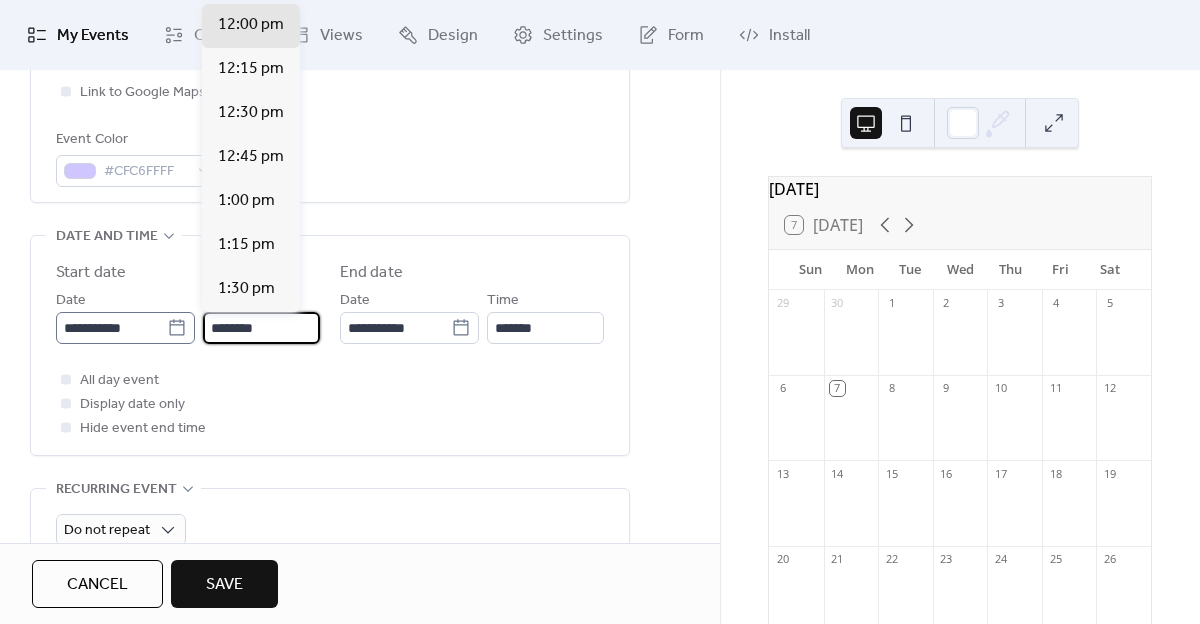 click 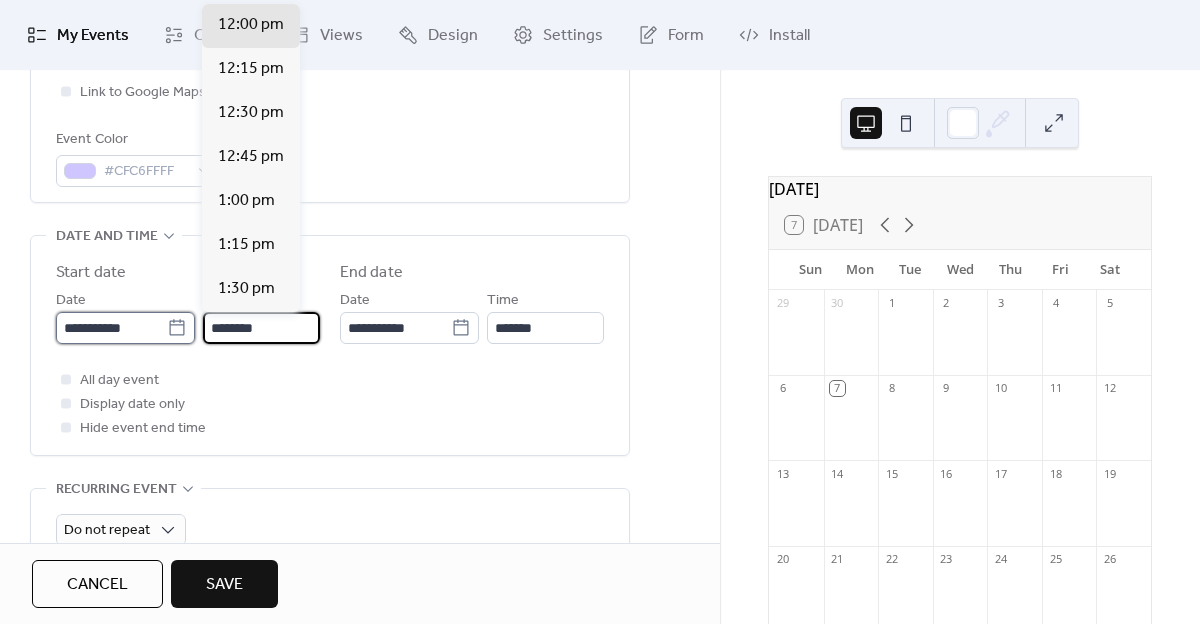 click on "**********" at bounding box center [111, 328] 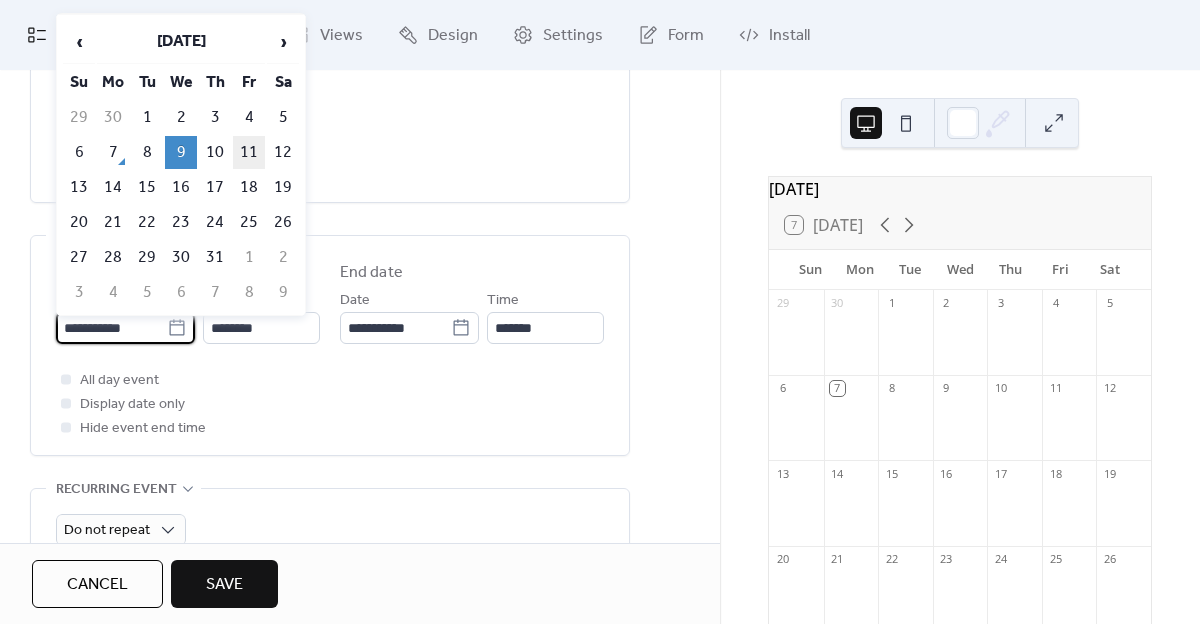 click on "11" at bounding box center (249, 152) 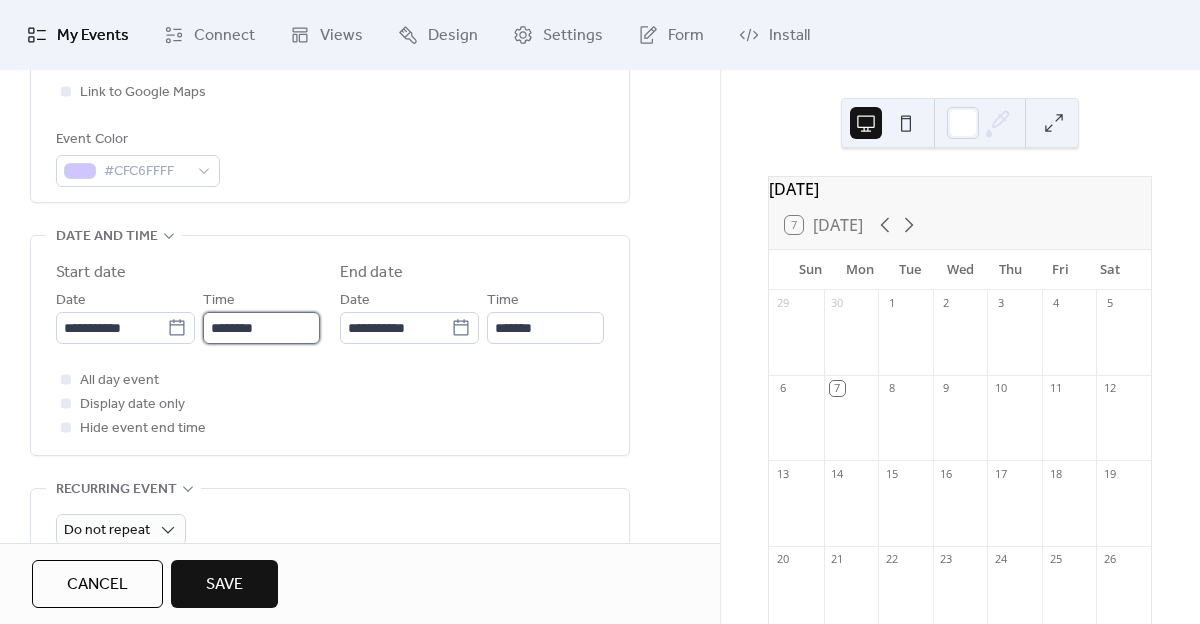 click on "********" at bounding box center [261, 328] 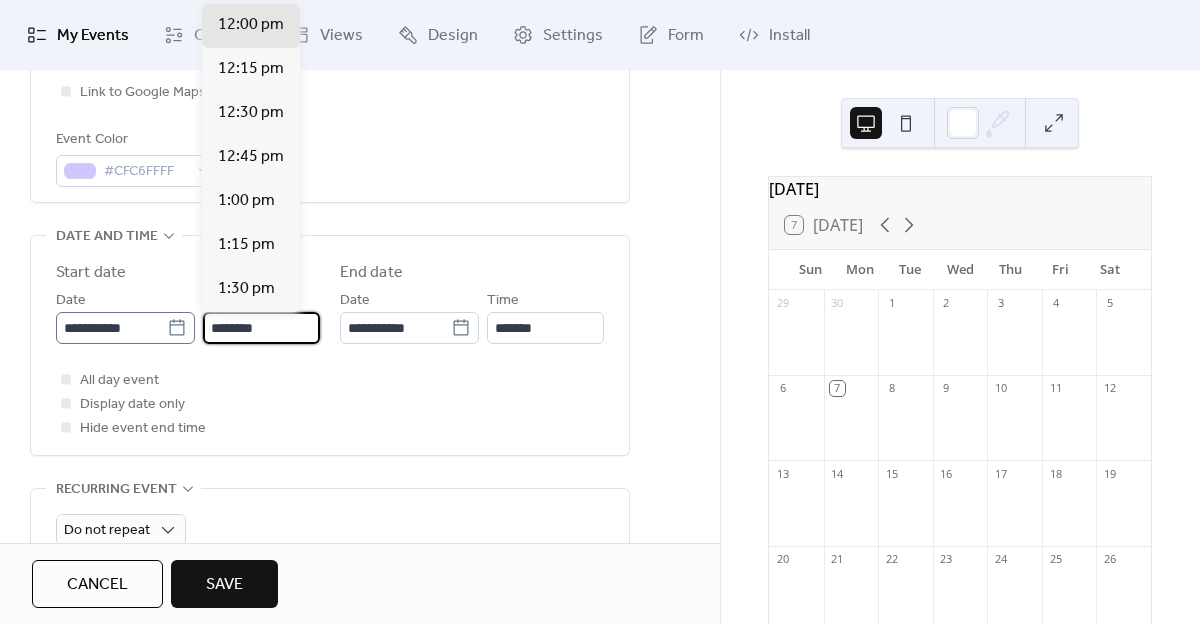 drag, startPoint x: 203, startPoint y: 325, endPoint x: 179, endPoint y: 325, distance: 24 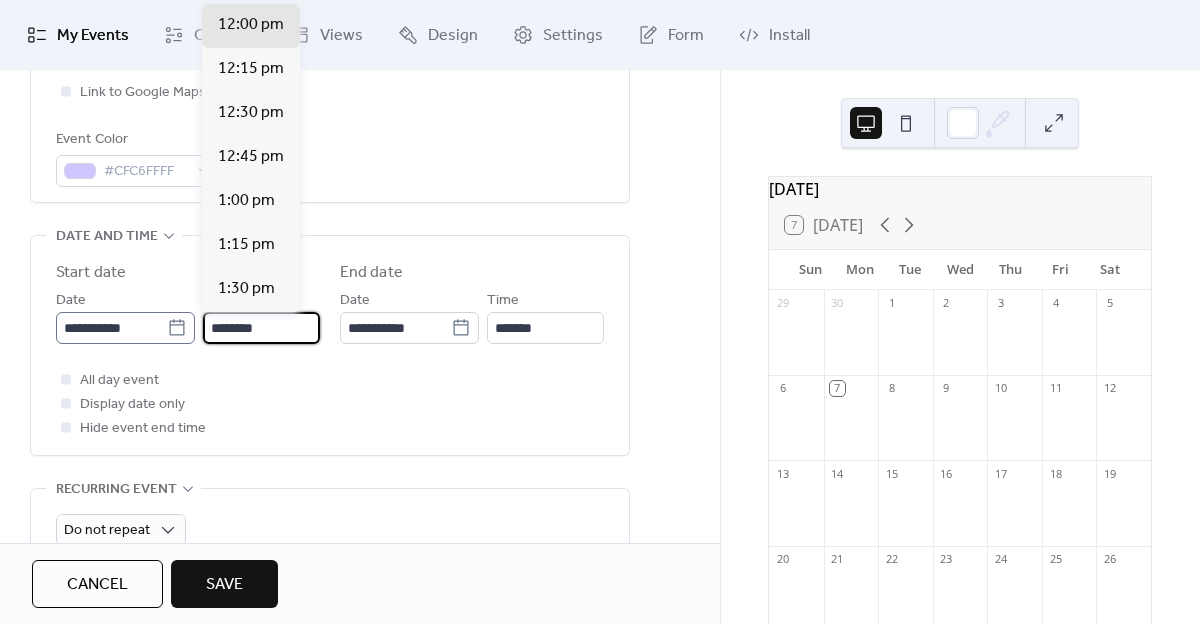 click on "**********" at bounding box center [188, 316] 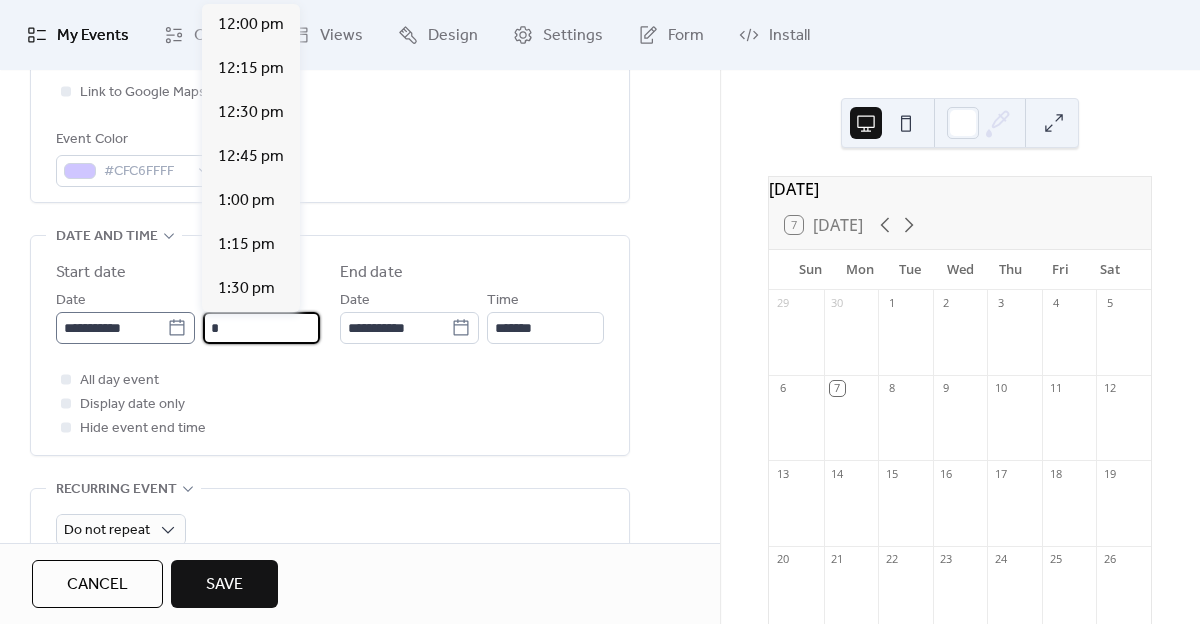 scroll, scrollTop: 1584, scrollLeft: 0, axis: vertical 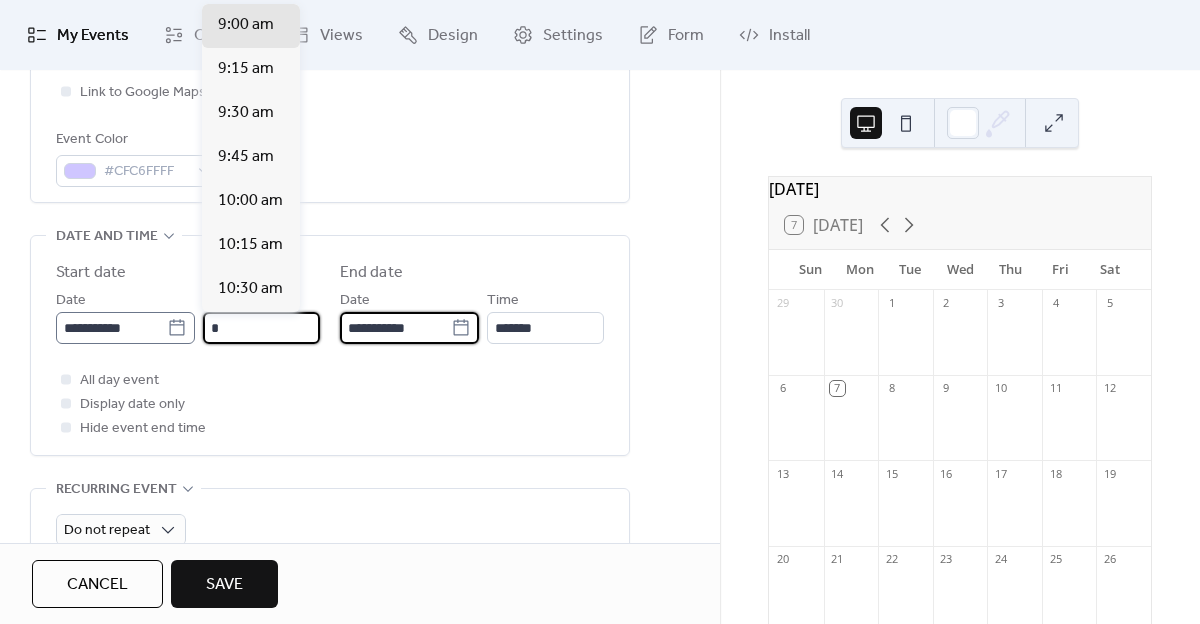 type on "*******" 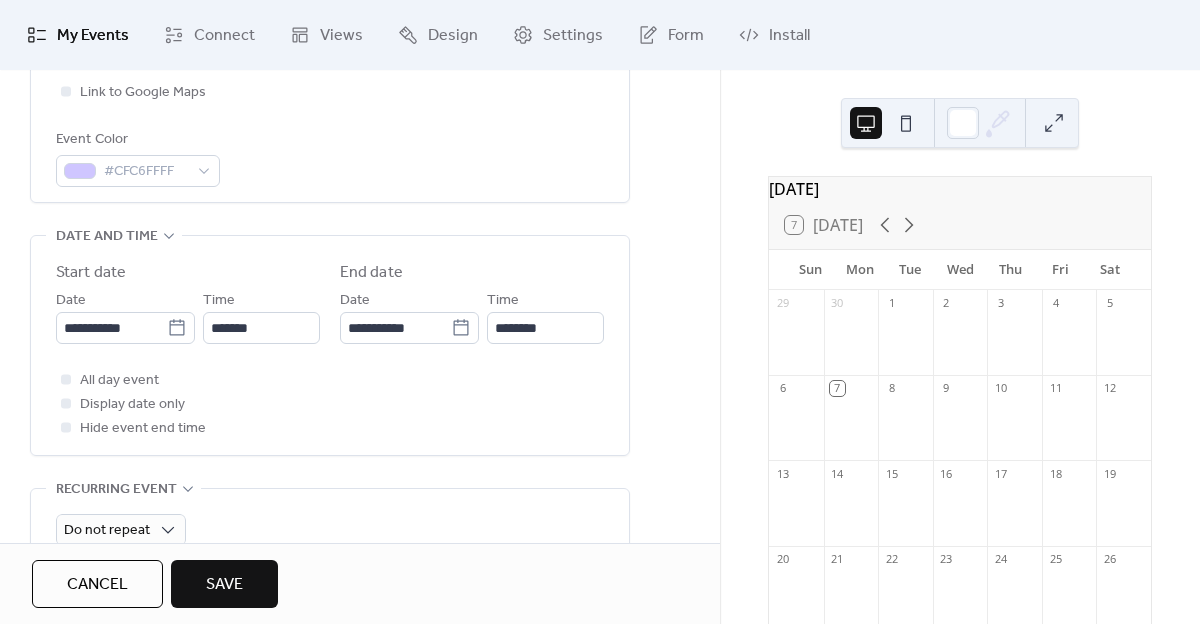click on "All day event Display date only Hide event end time" at bounding box center [330, 404] 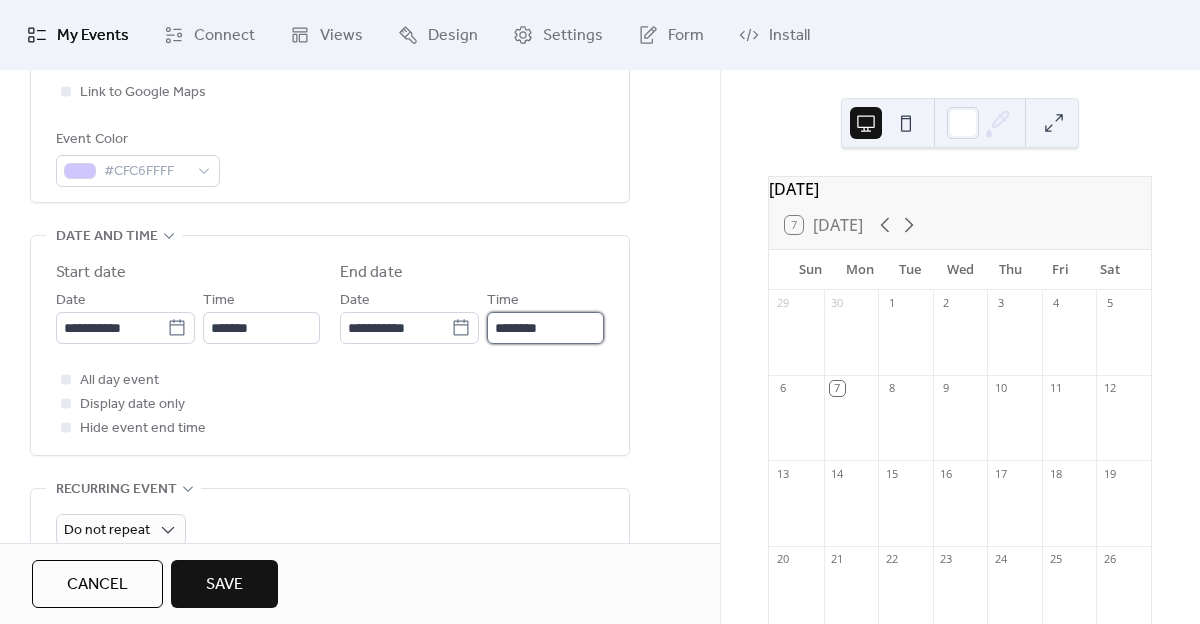 click on "********" at bounding box center (545, 328) 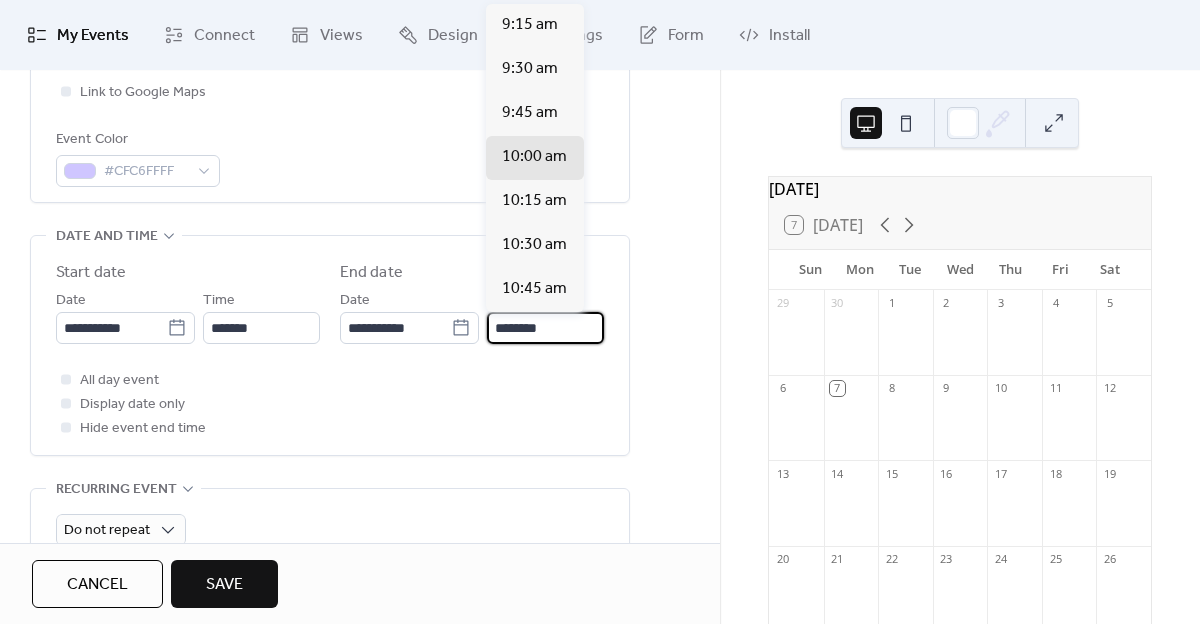 click on "********" at bounding box center [545, 328] 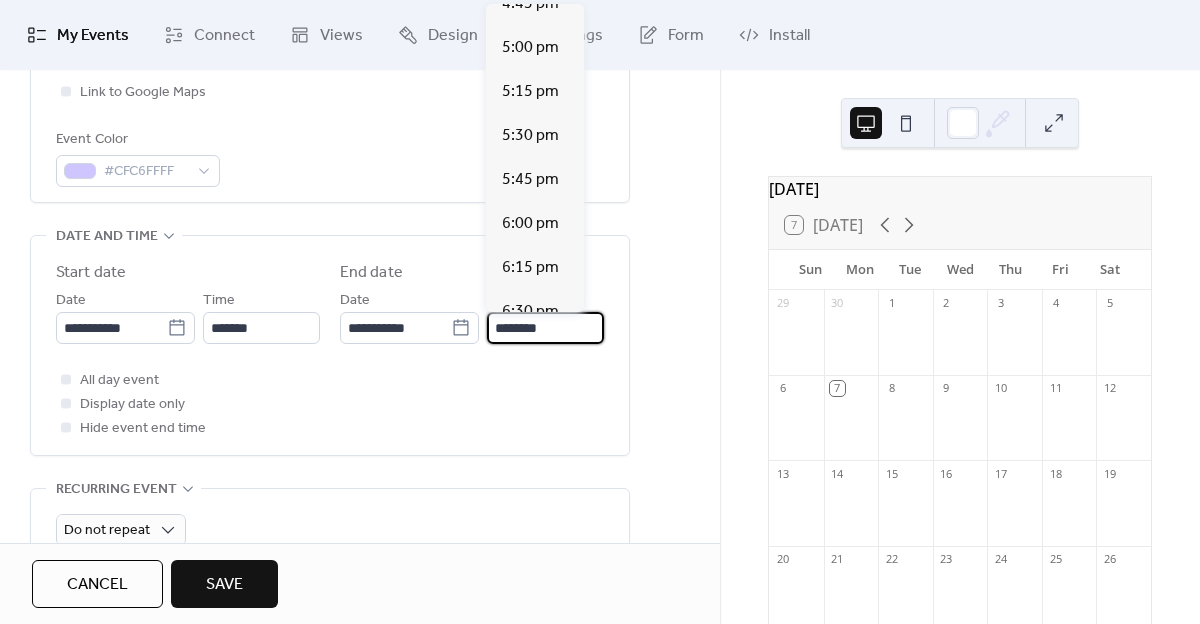 scroll, scrollTop: 1165, scrollLeft: 0, axis: vertical 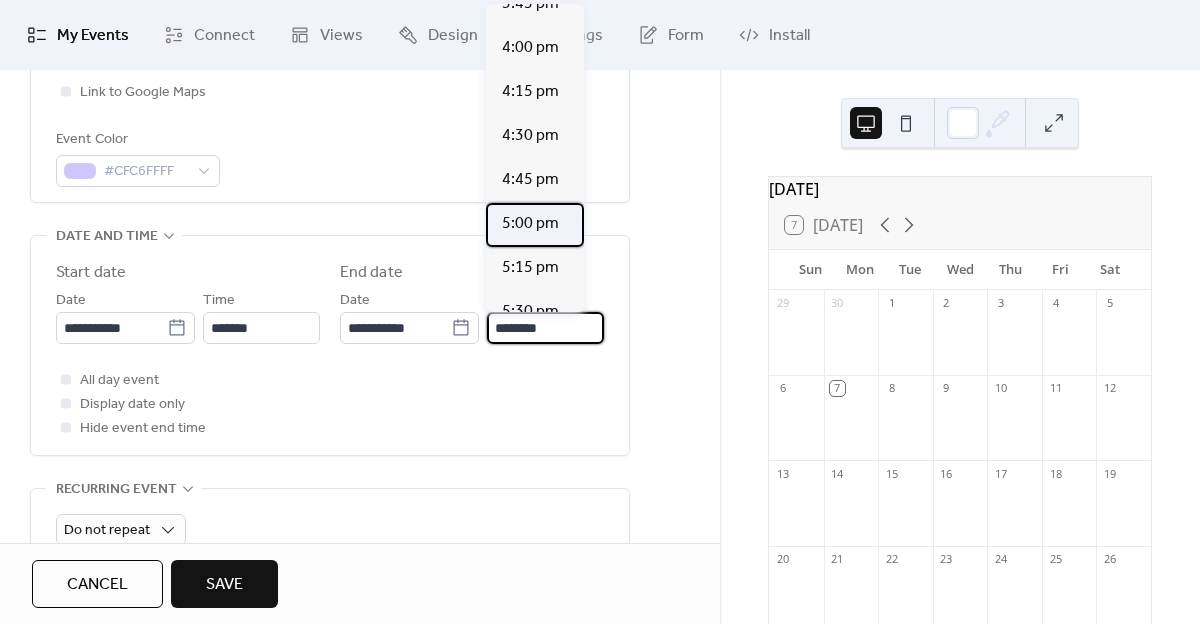 click on "5:00 pm" at bounding box center (530, 224) 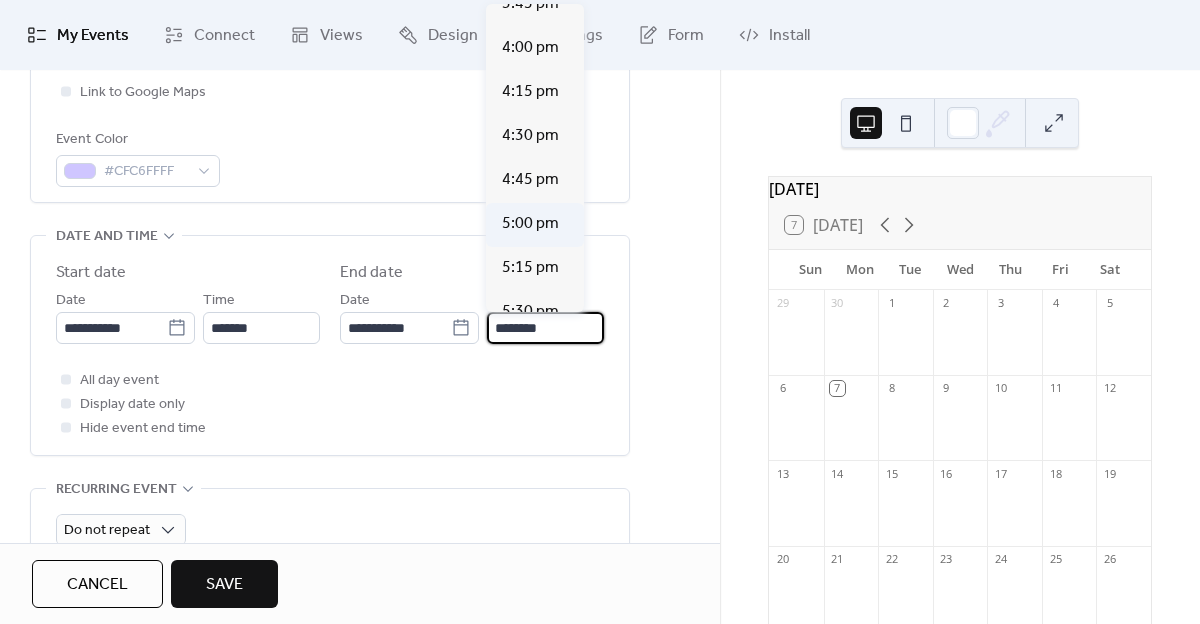 type on "*******" 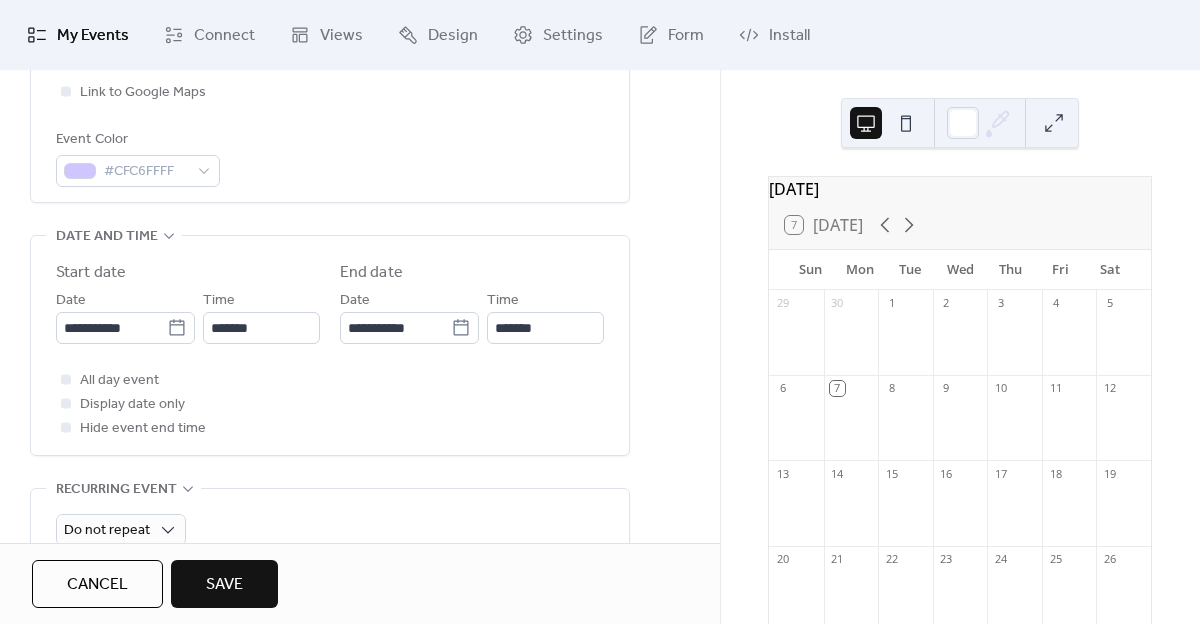click on "All day event Display date only Hide event end time" at bounding box center [330, 404] 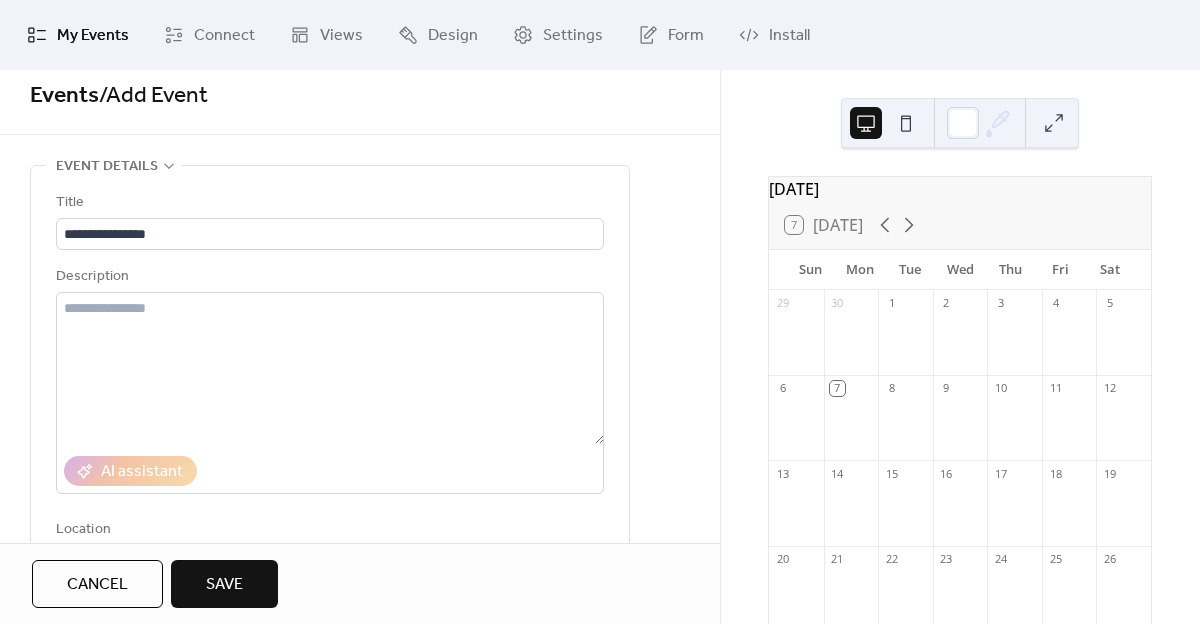 scroll, scrollTop: 0, scrollLeft: 0, axis: both 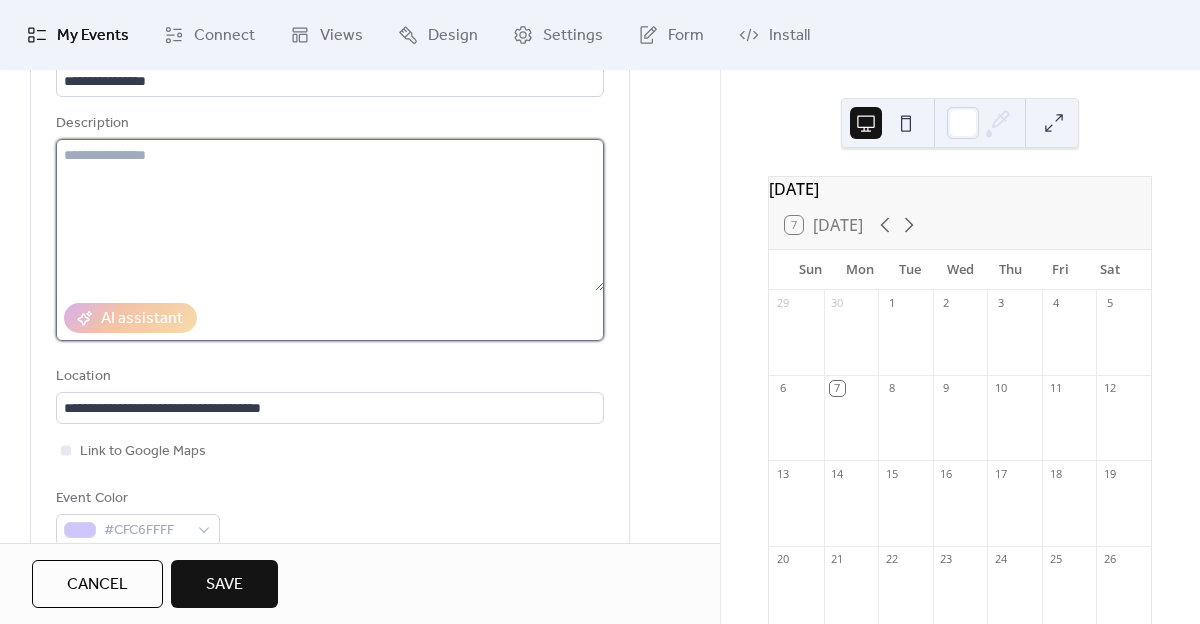 click at bounding box center (330, 215) 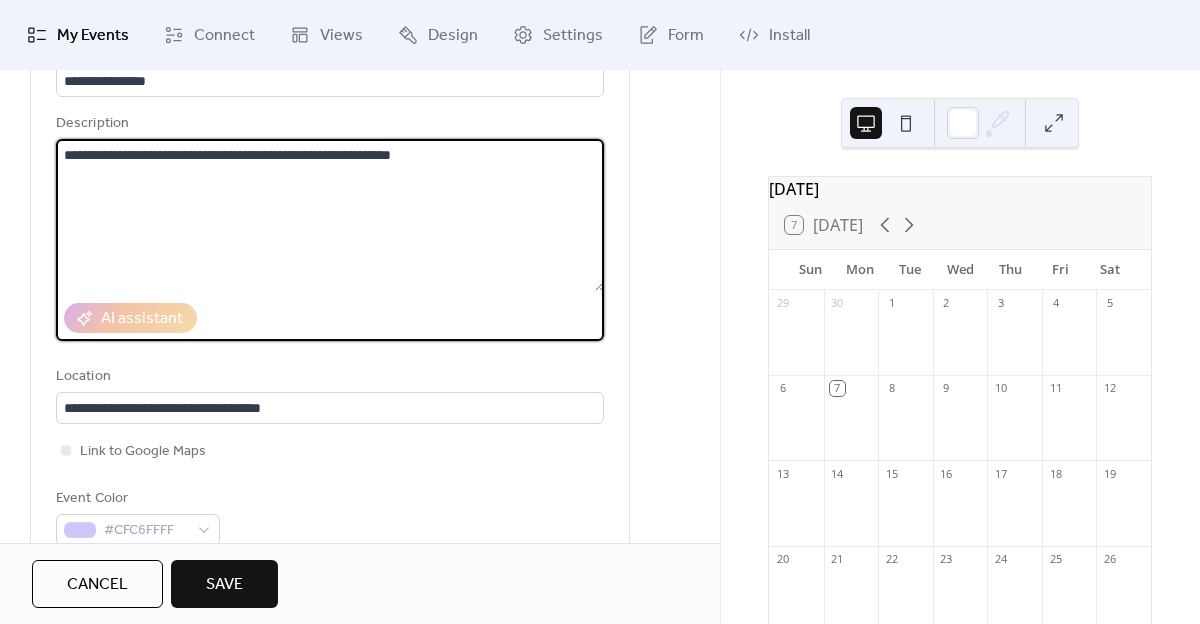 type on "**********" 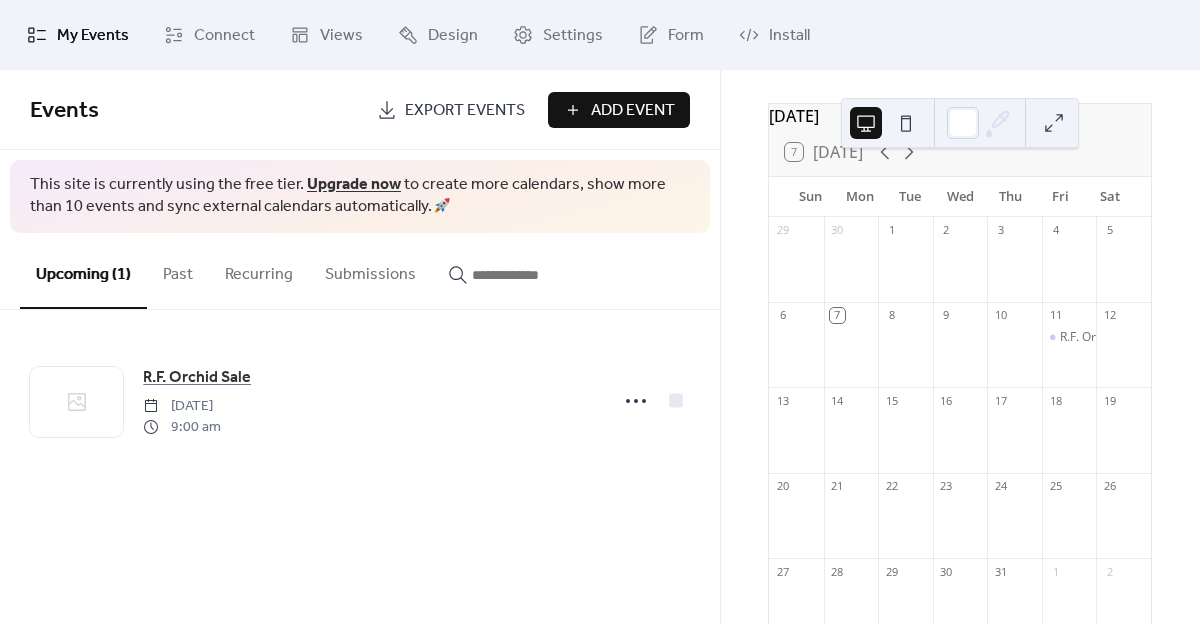 scroll, scrollTop: 137, scrollLeft: 0, axis: vertical 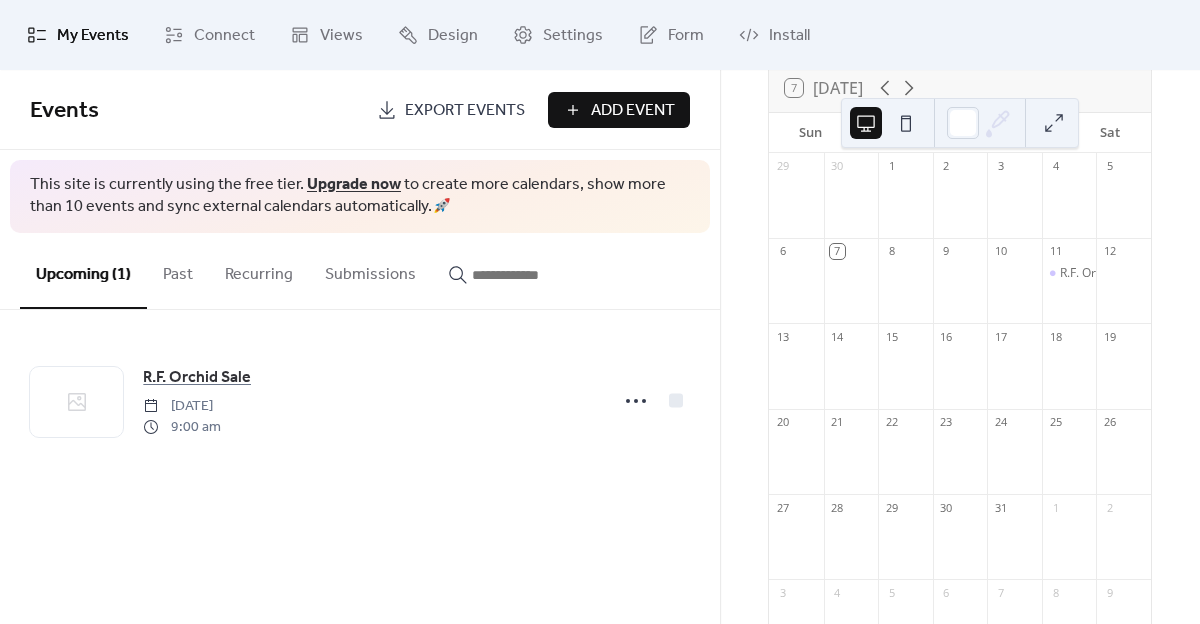 click at bounding box center (1123, 290) 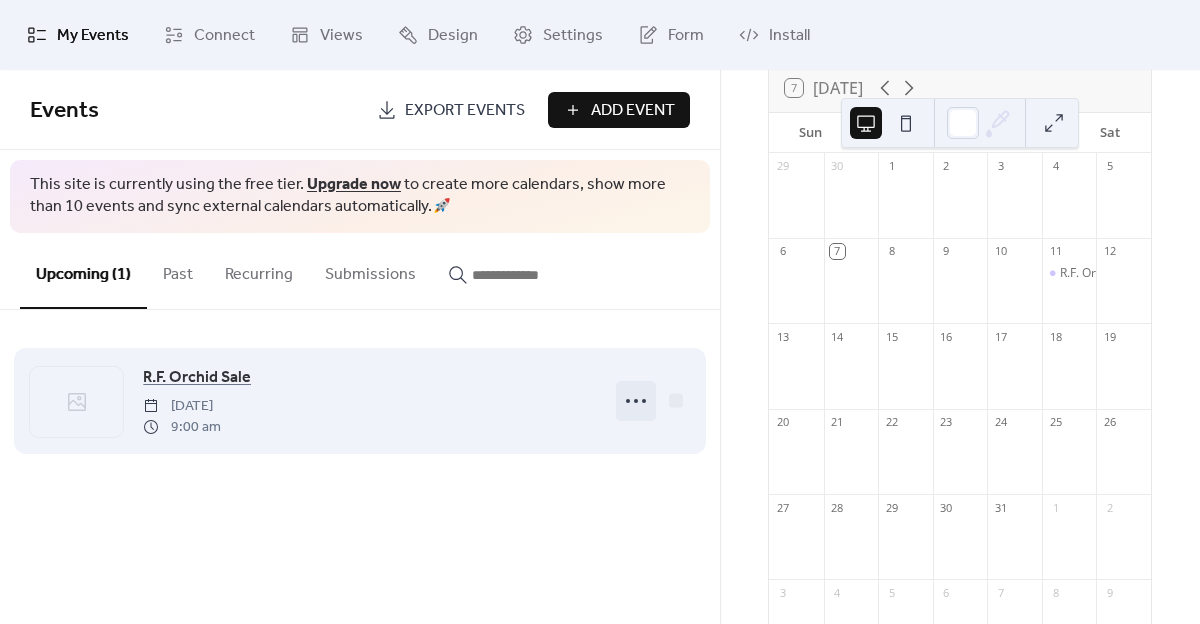 click 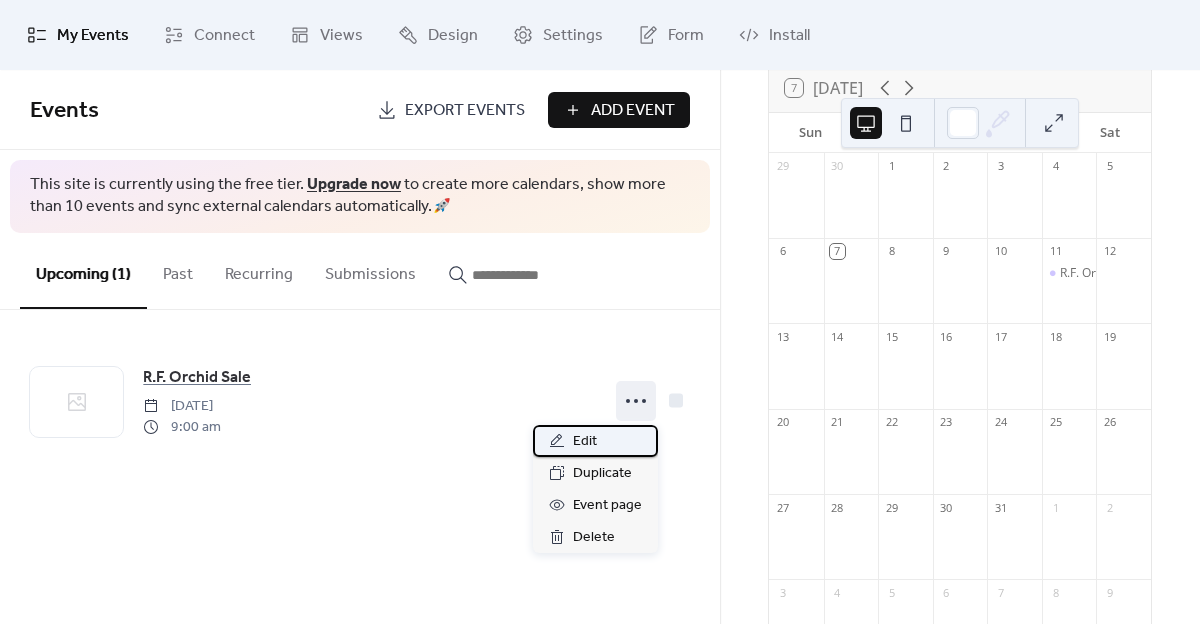click on "Edit" at bounding box center [585, 442] 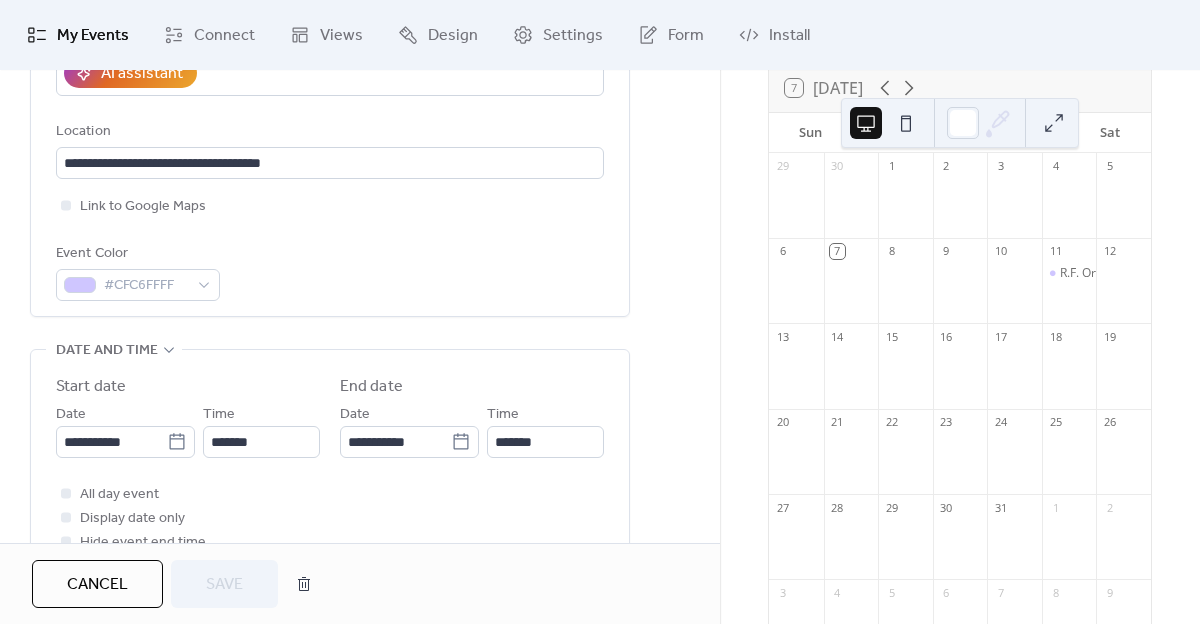 scroll, scrollTop: 464, scrollLeft: 0, axis: vertical 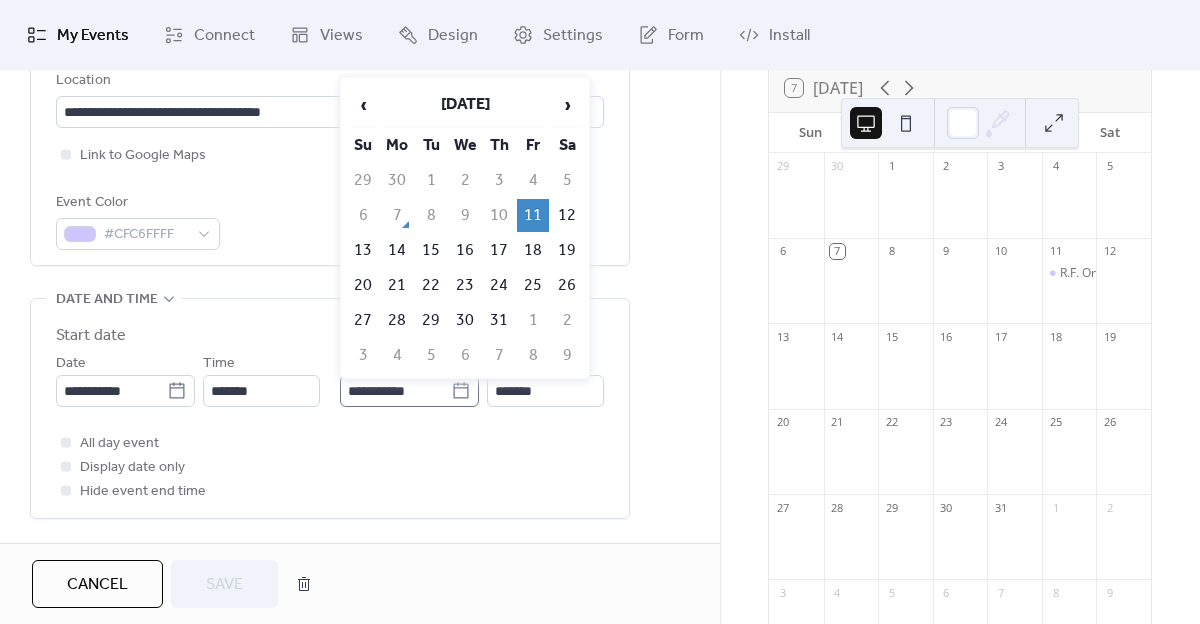 click 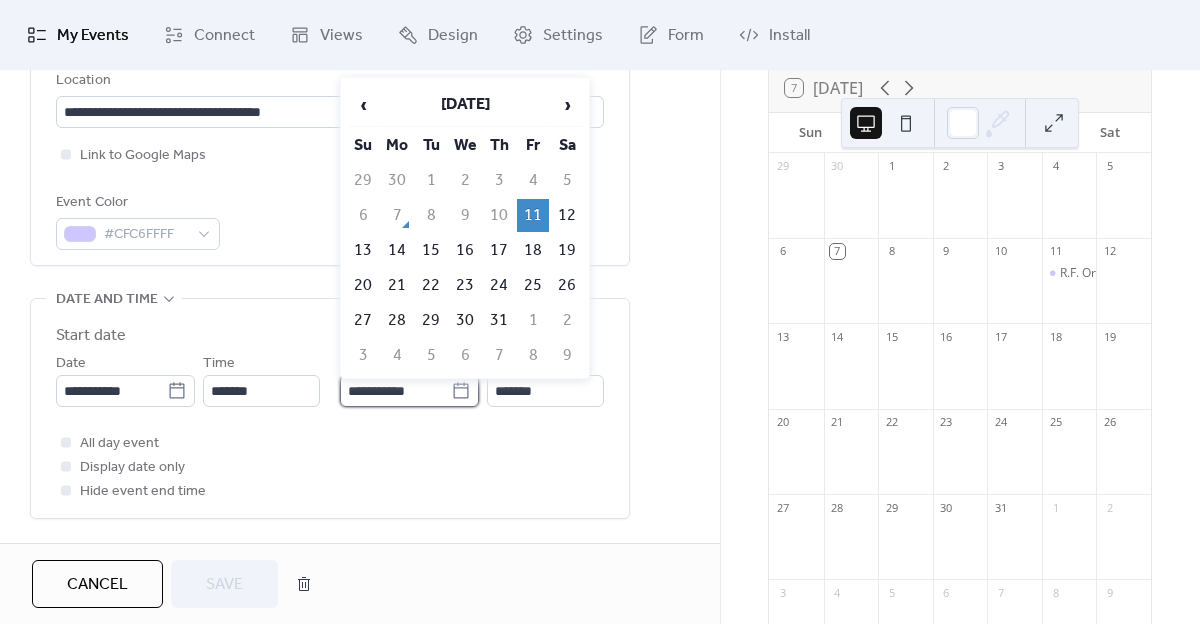 click on "**********" at bounding box center [395, 391] 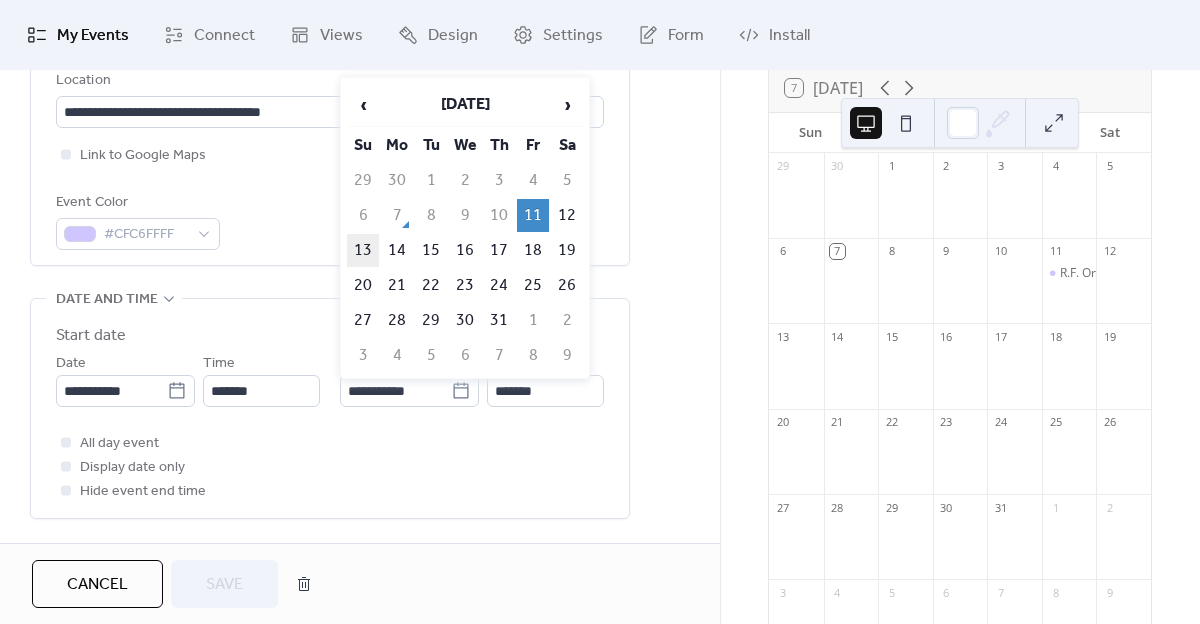 click on "13" at bounding box center (363, 250) 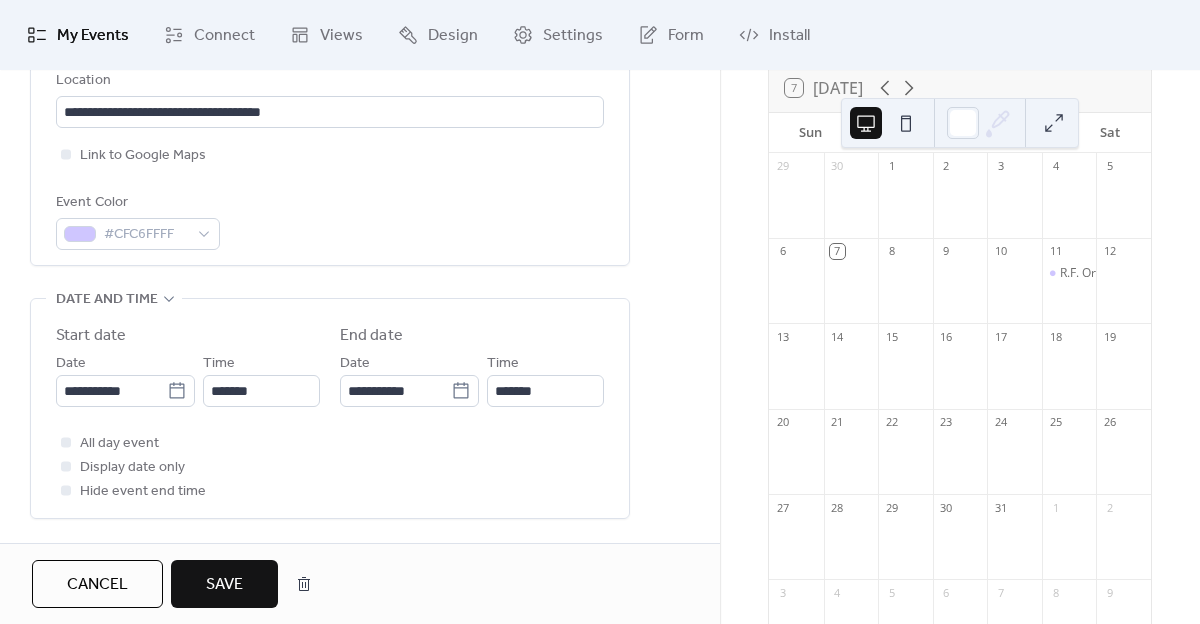 click on "Save" at bounding box center (224, 584) 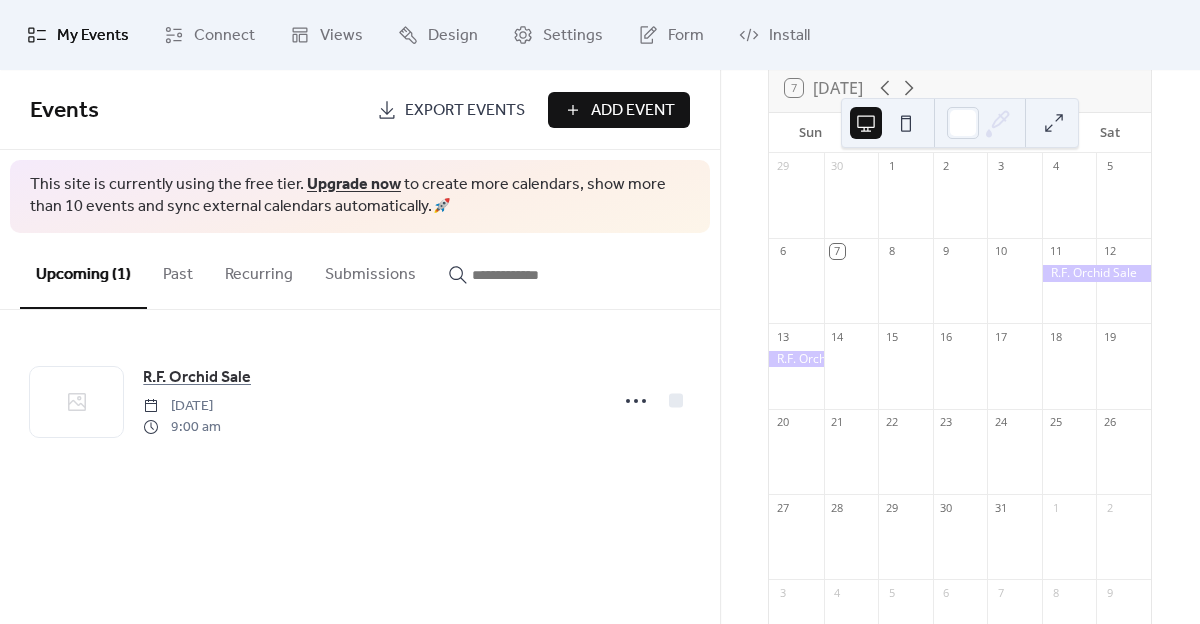 click on "Add Event" at bounding box center [633, 111] 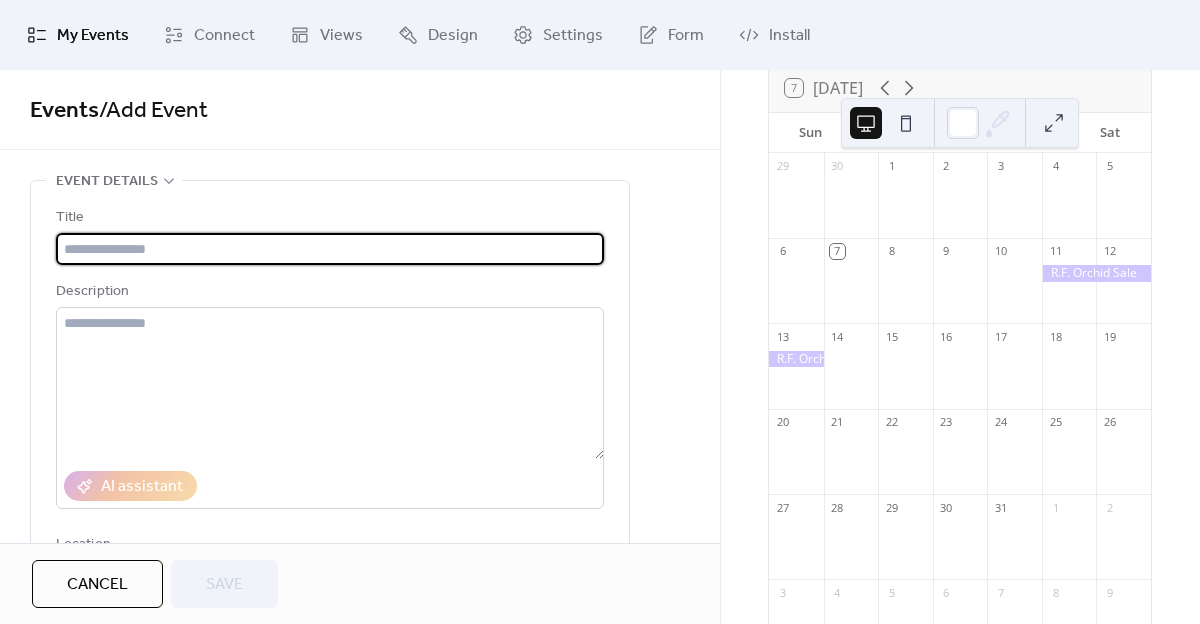 click at bounding box center [330, 249] 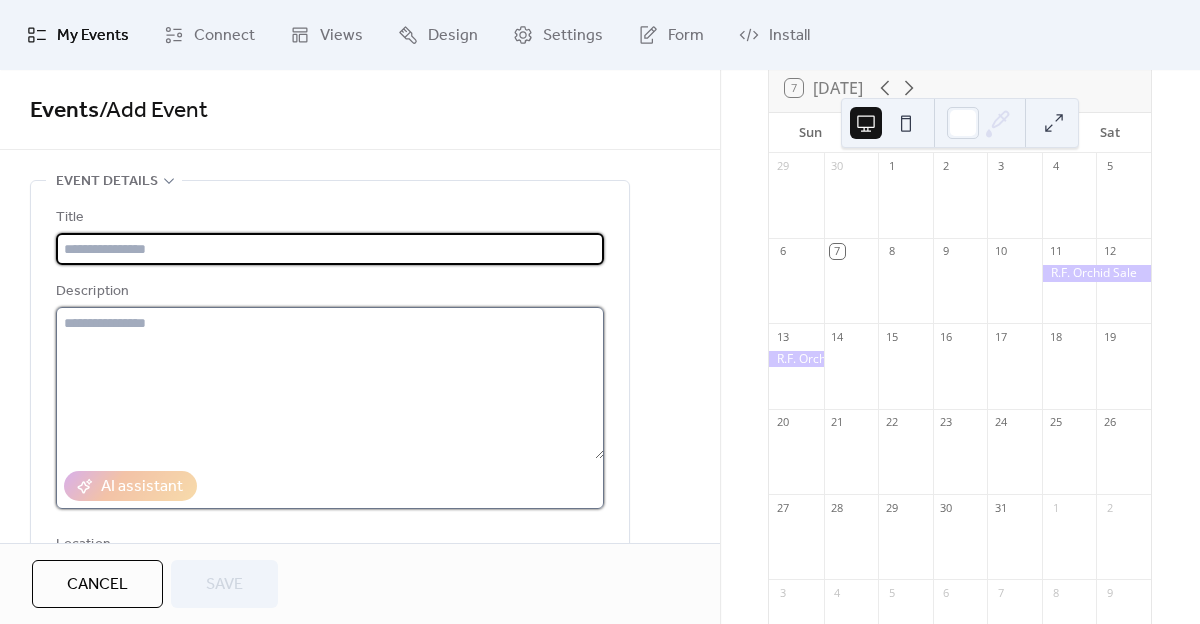 click at bounding box center (330, 383) 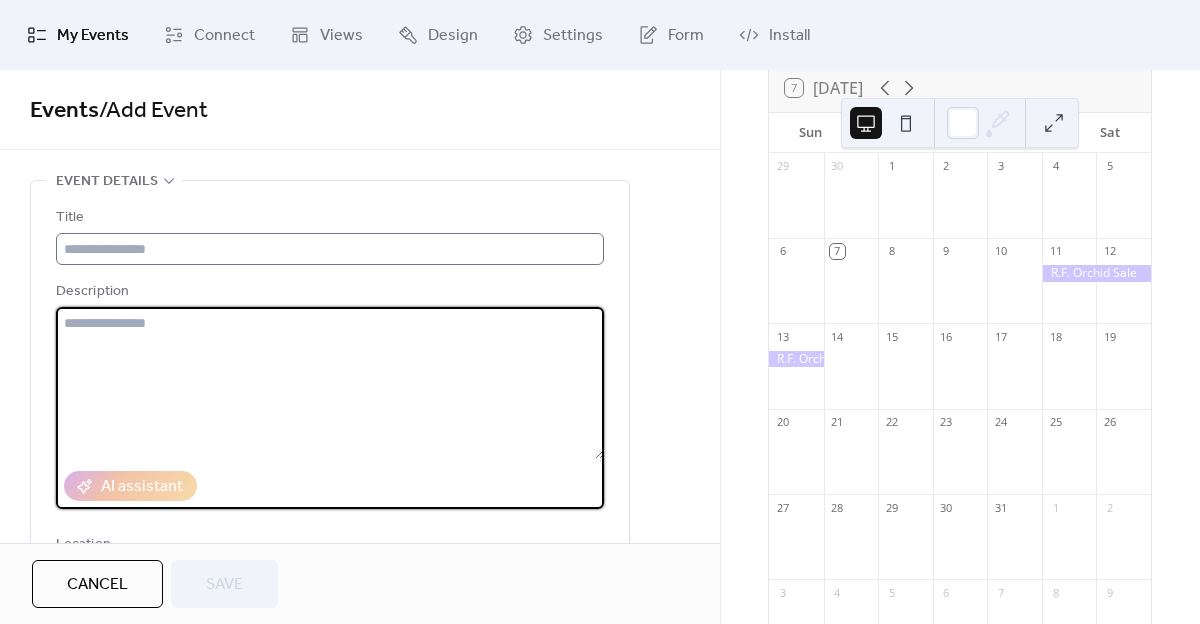 paste on "**********" 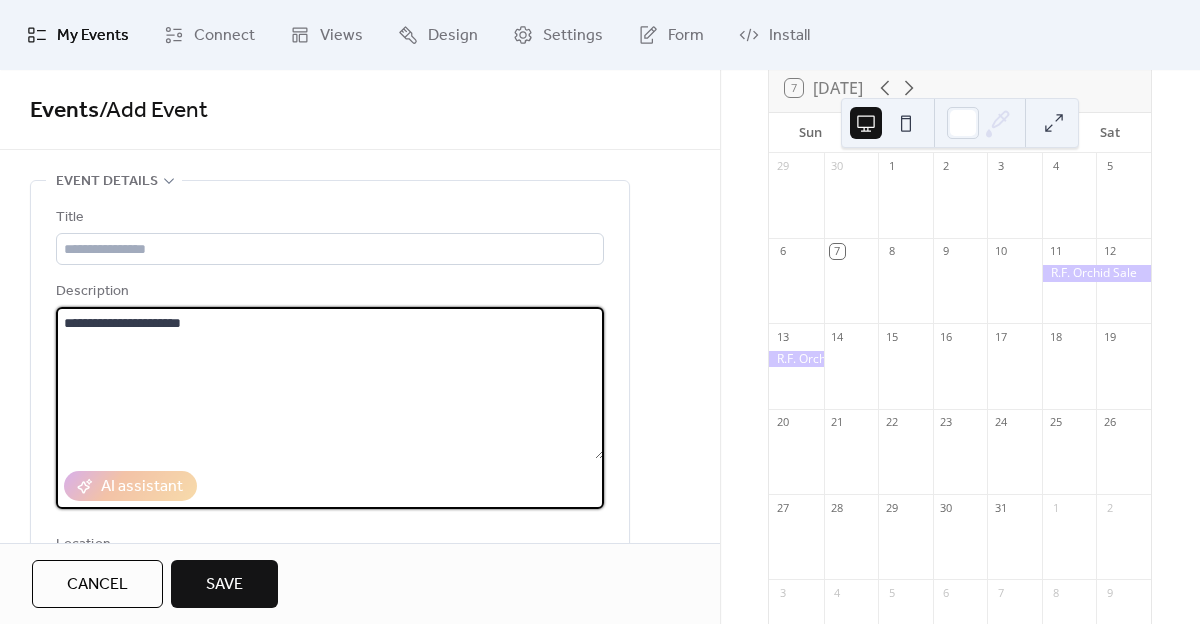 type on "**********" 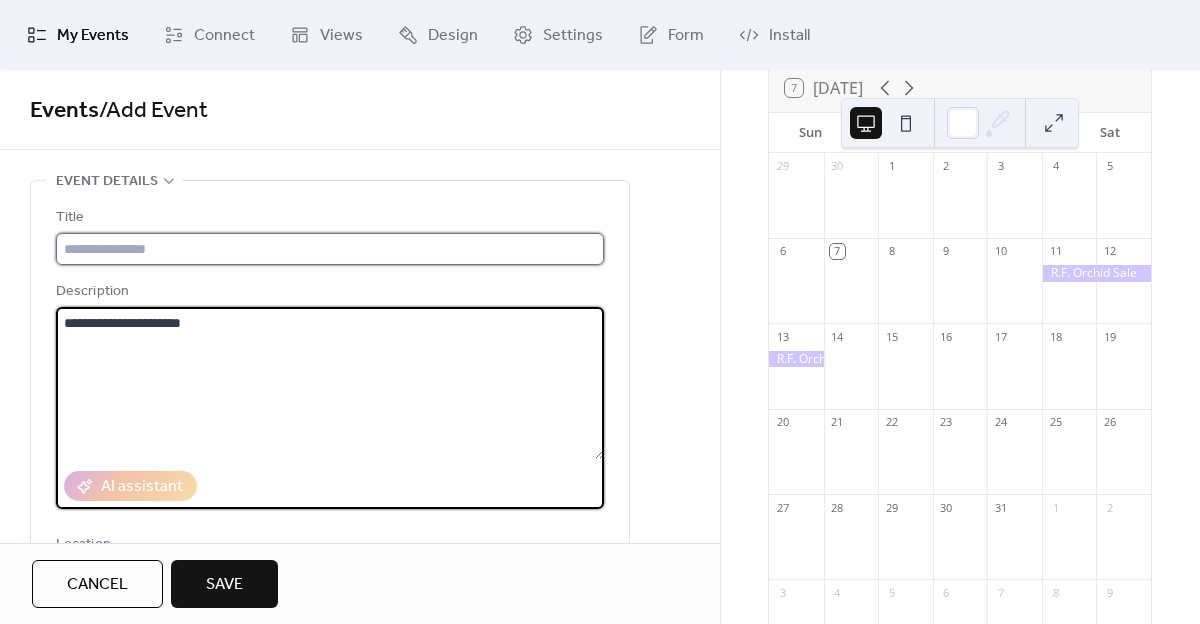 click at bounding box center [330, 249] 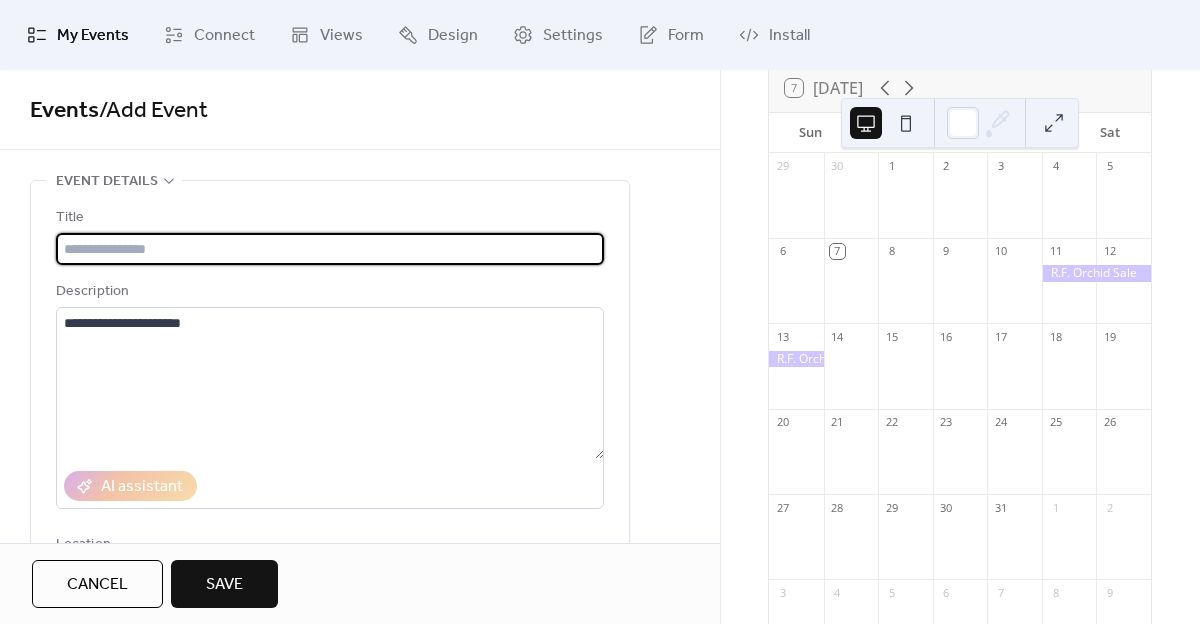 paste on "**********" 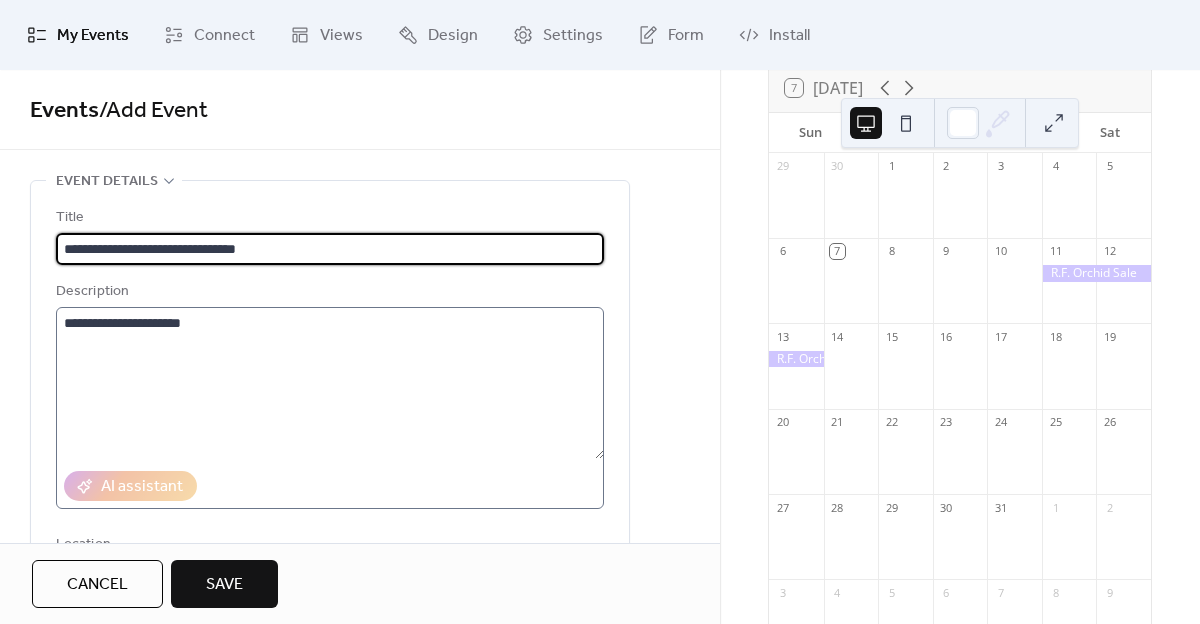 type on "**********" 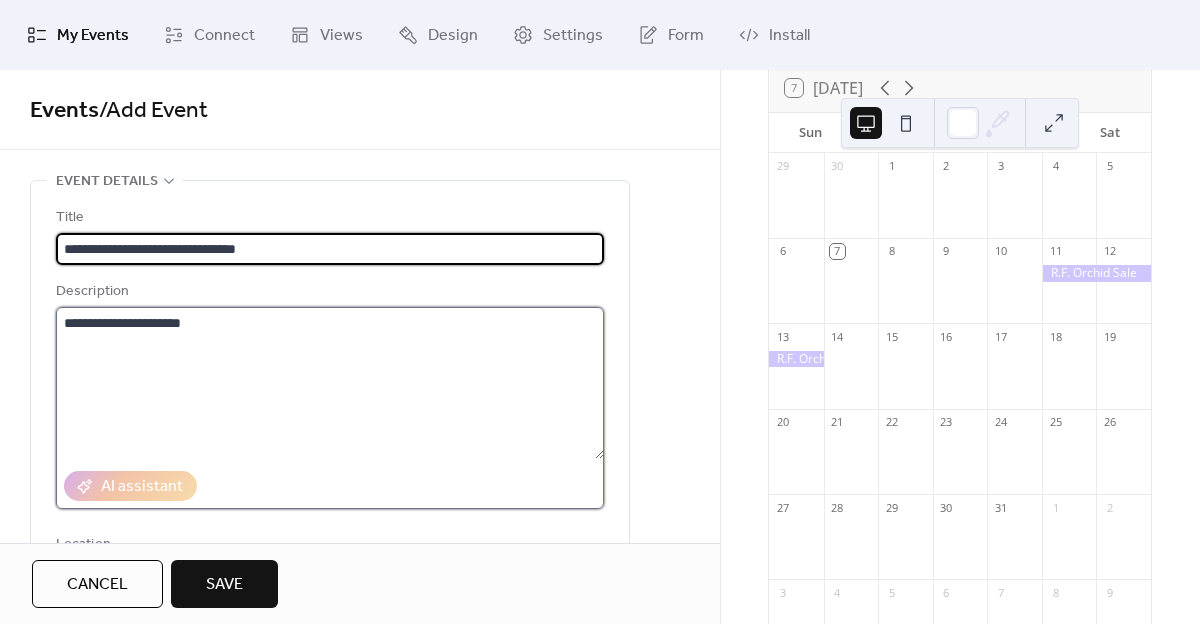 click on "**********" at bounding box center (330, 383) 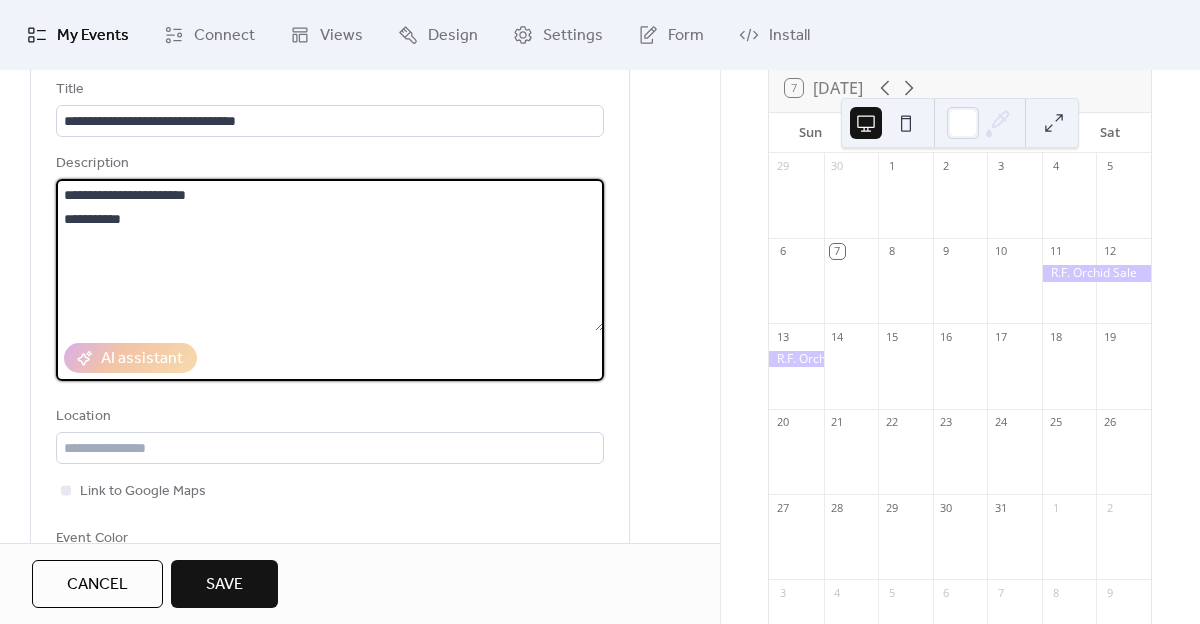 scroll, scrollTop: 132, scrollLeft: 0, axis: vertical 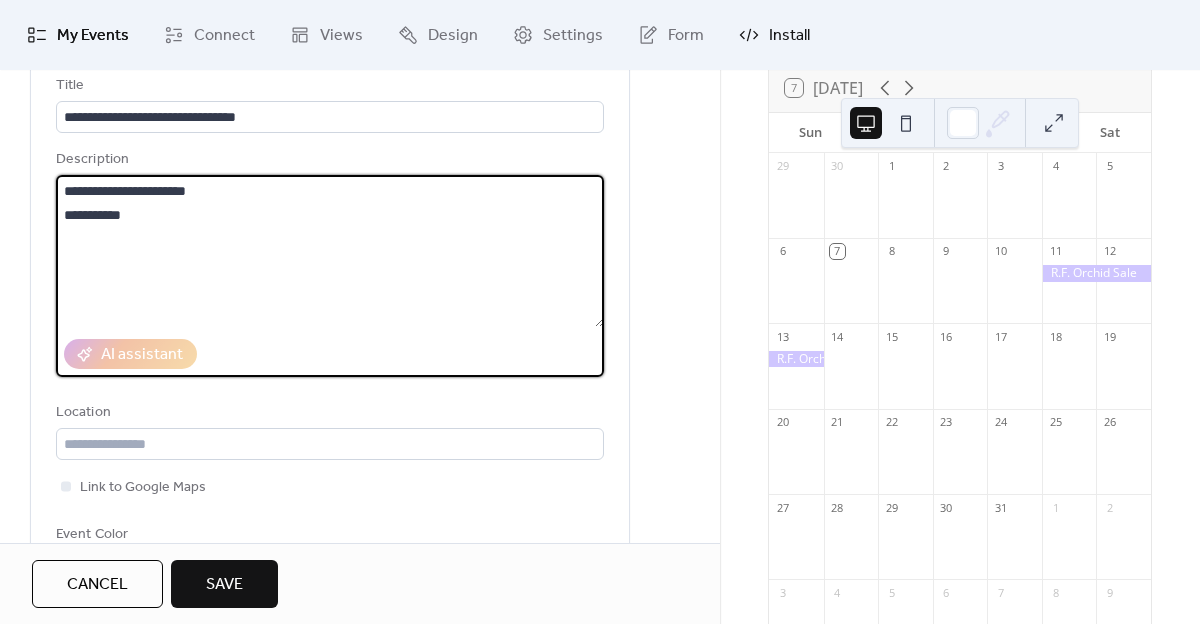 type on "**********" 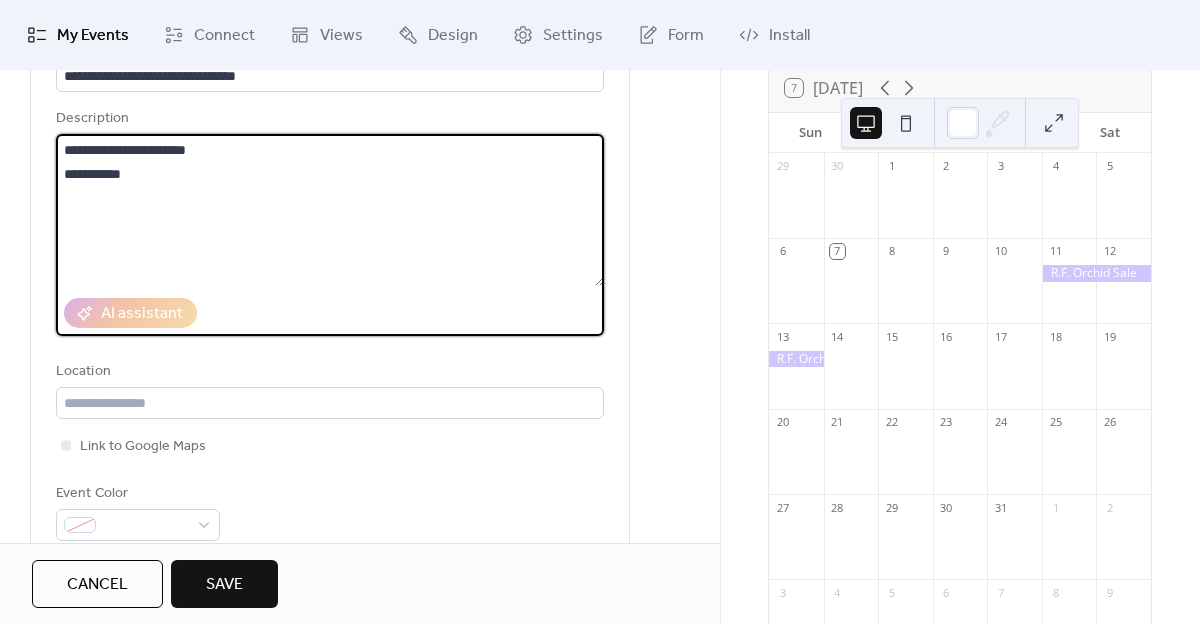 scroll, scrollTop: 264, scrollLeft: 0, axis: vertical 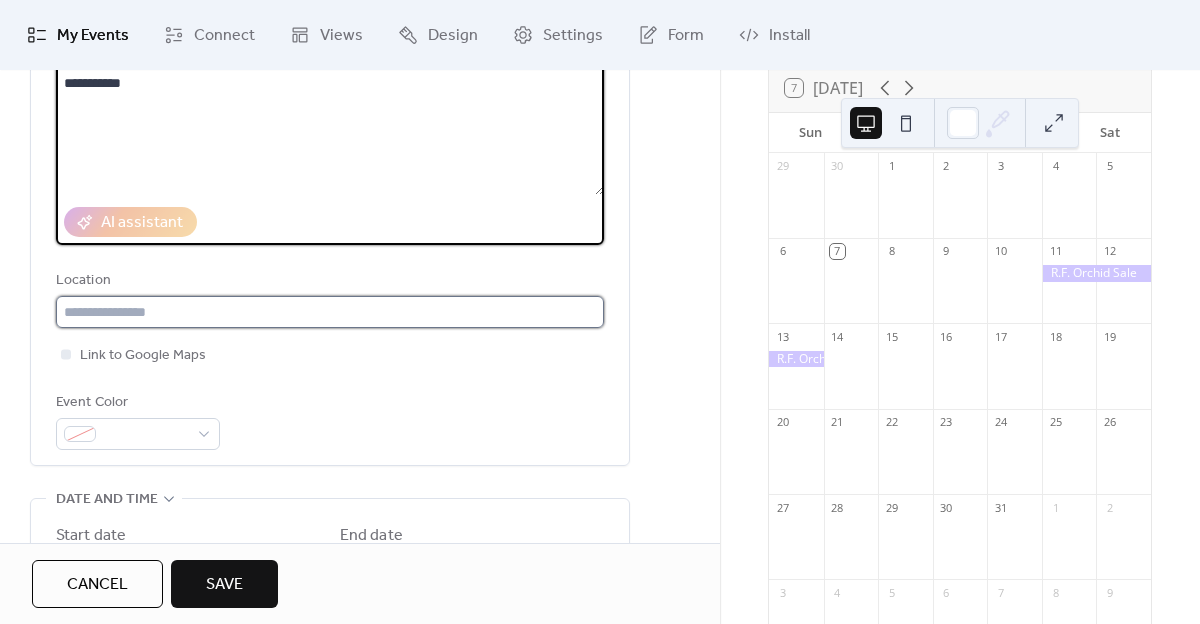 click at bounding box center [330, 312] 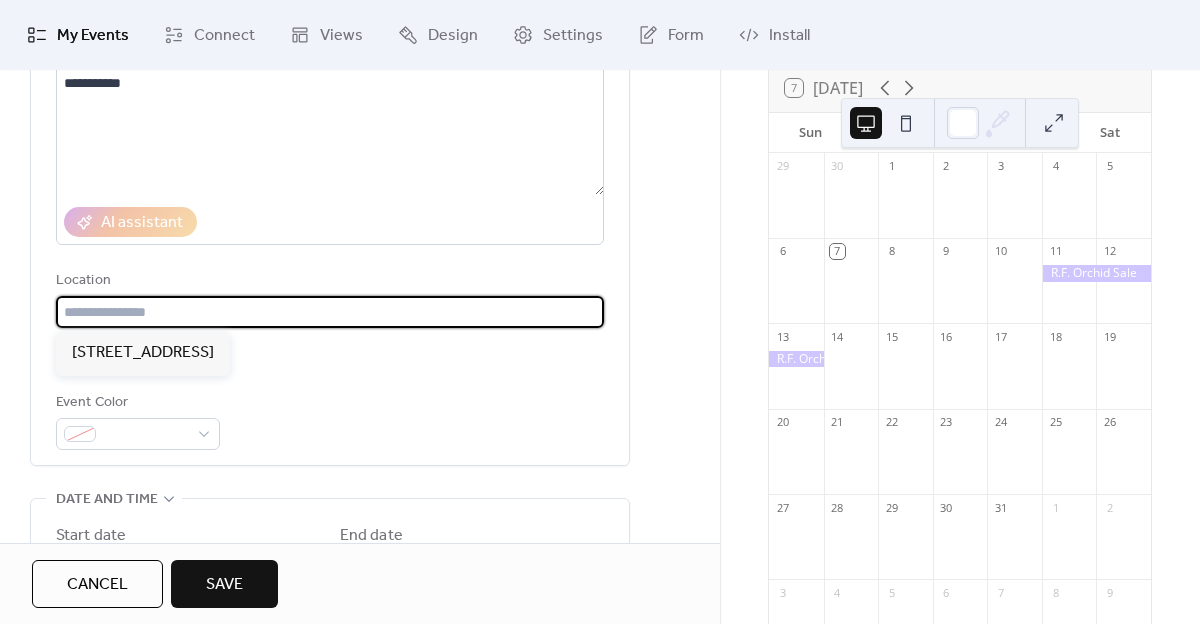 paste on "**********" 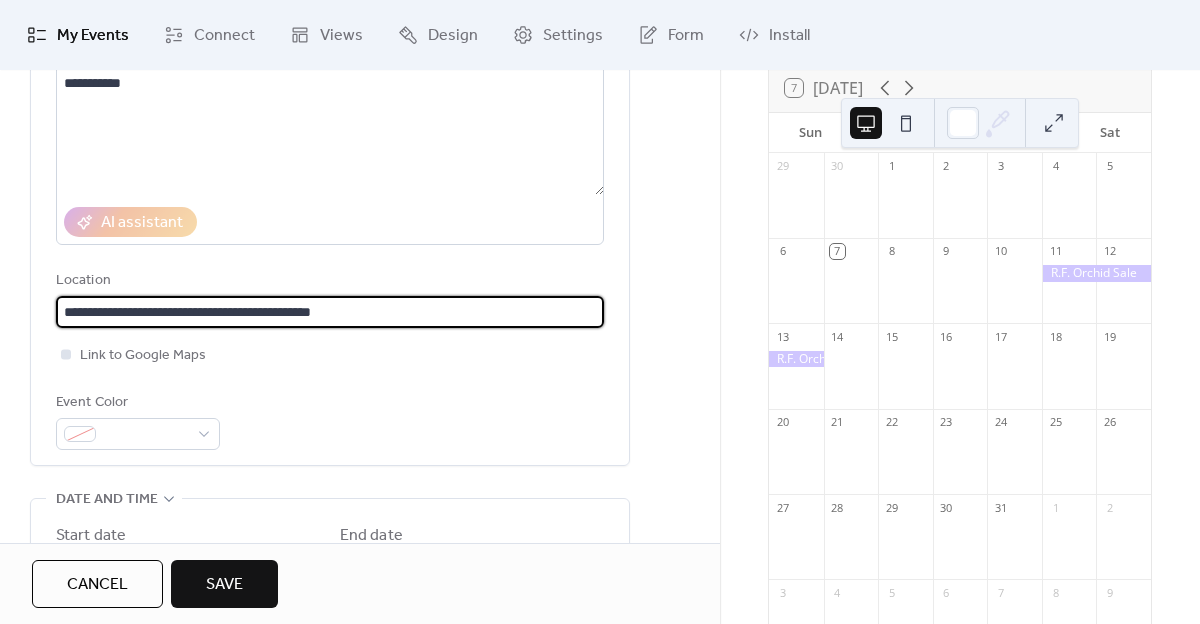 type on "**********" 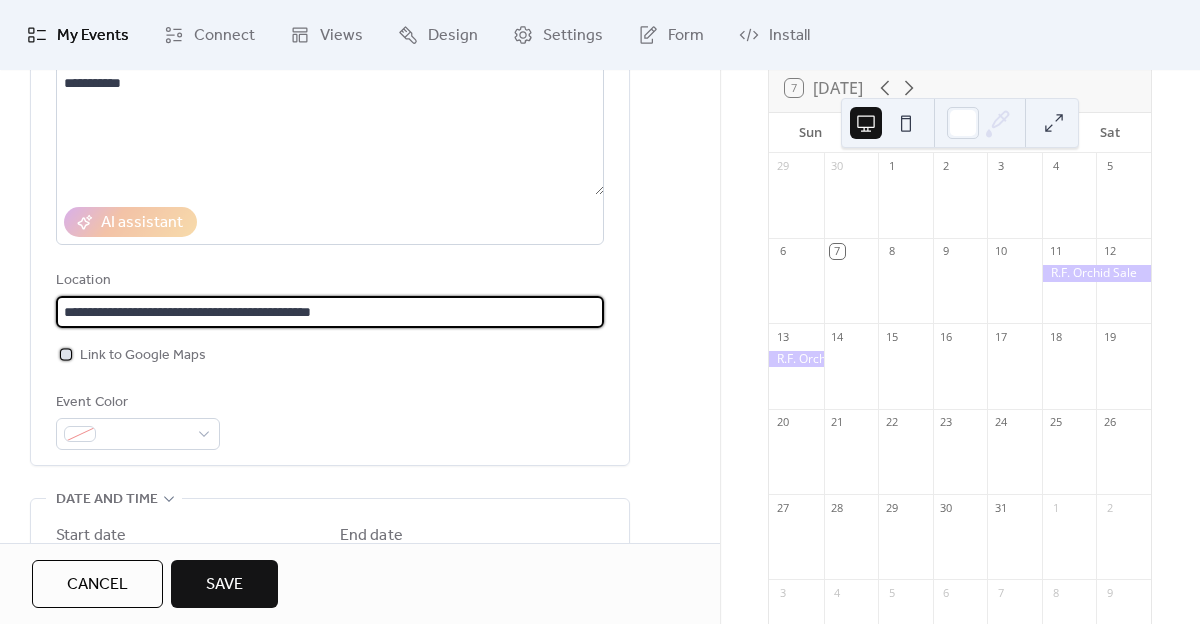click on "Link to Google Maps" at bounding box center (143, 356) 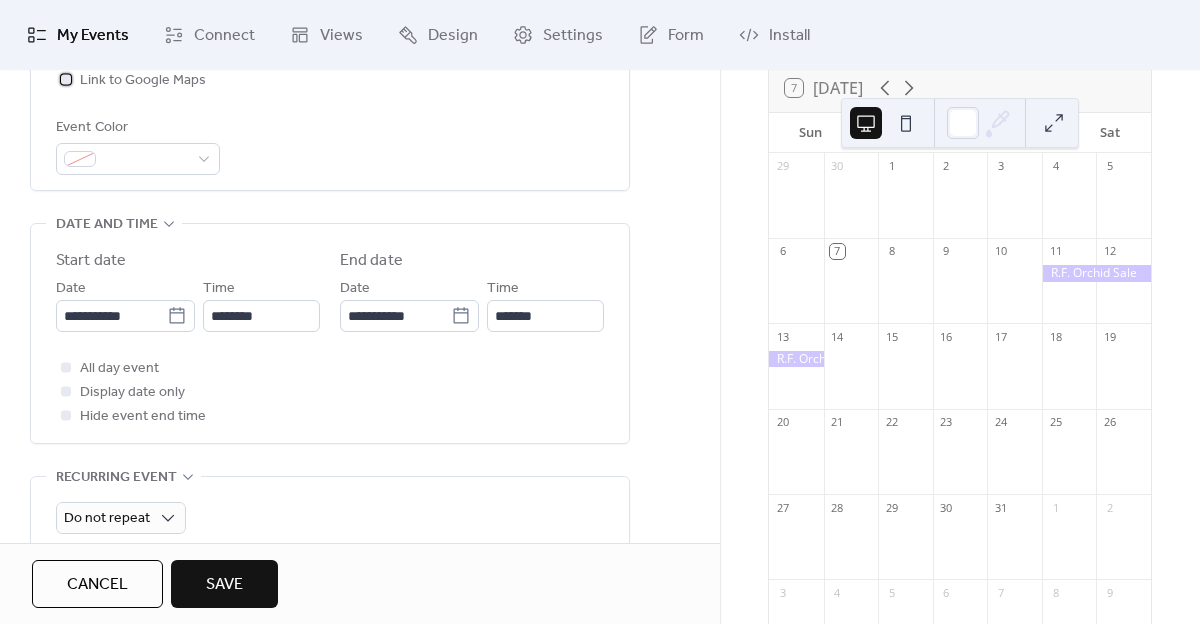 scroll, scrollTop: 553, scrollLeft: 0, axis: vertical 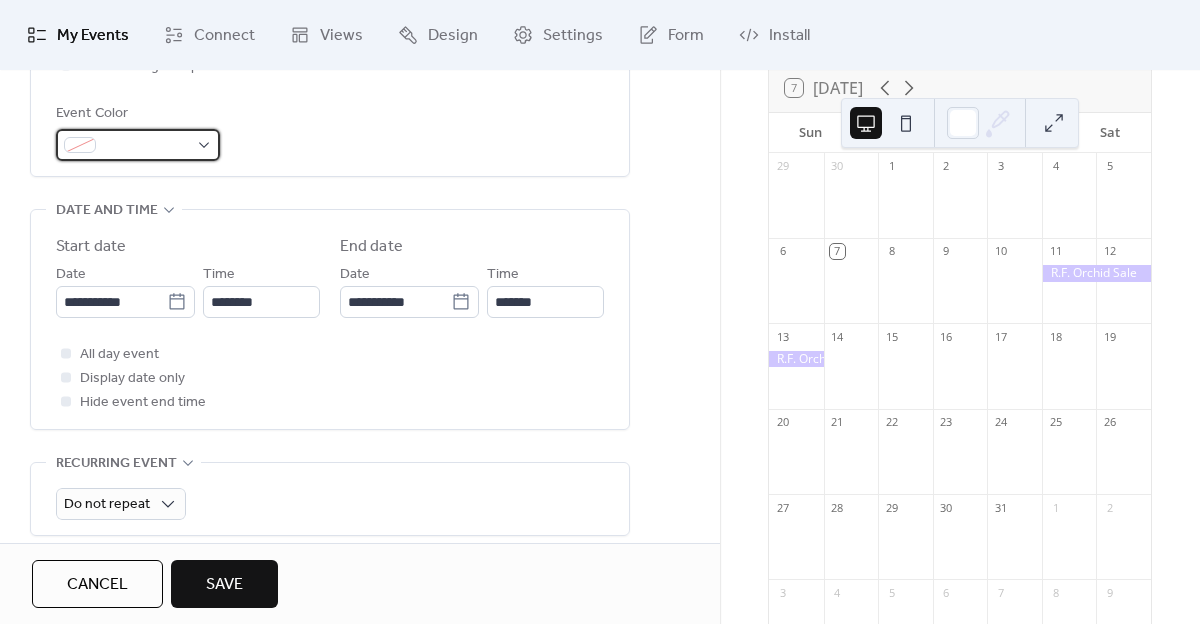 click at bounding box center [146, 146] 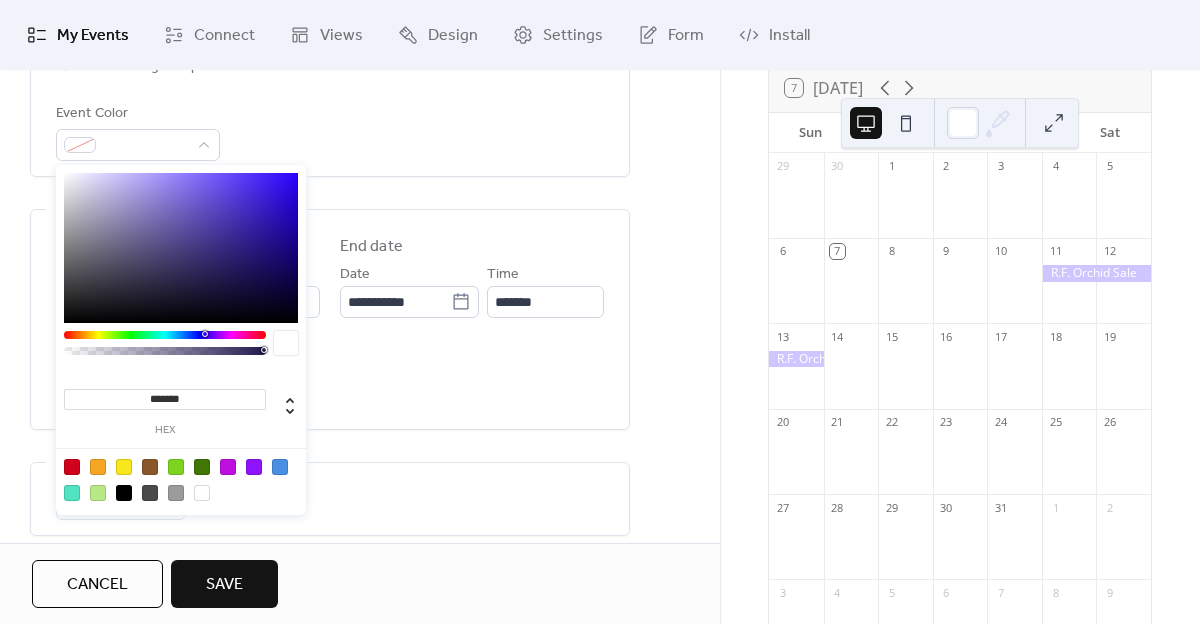click at bounding box center (176, 467) 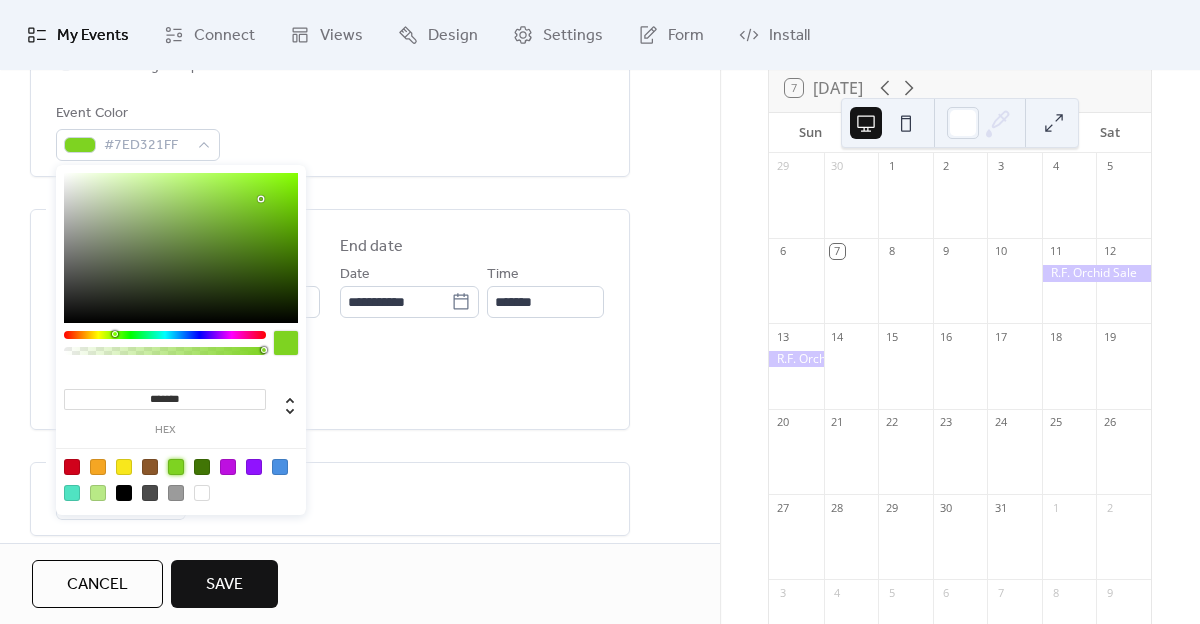 click on "All day event Display date only Hide event end time" at bounding box center (330, 378) 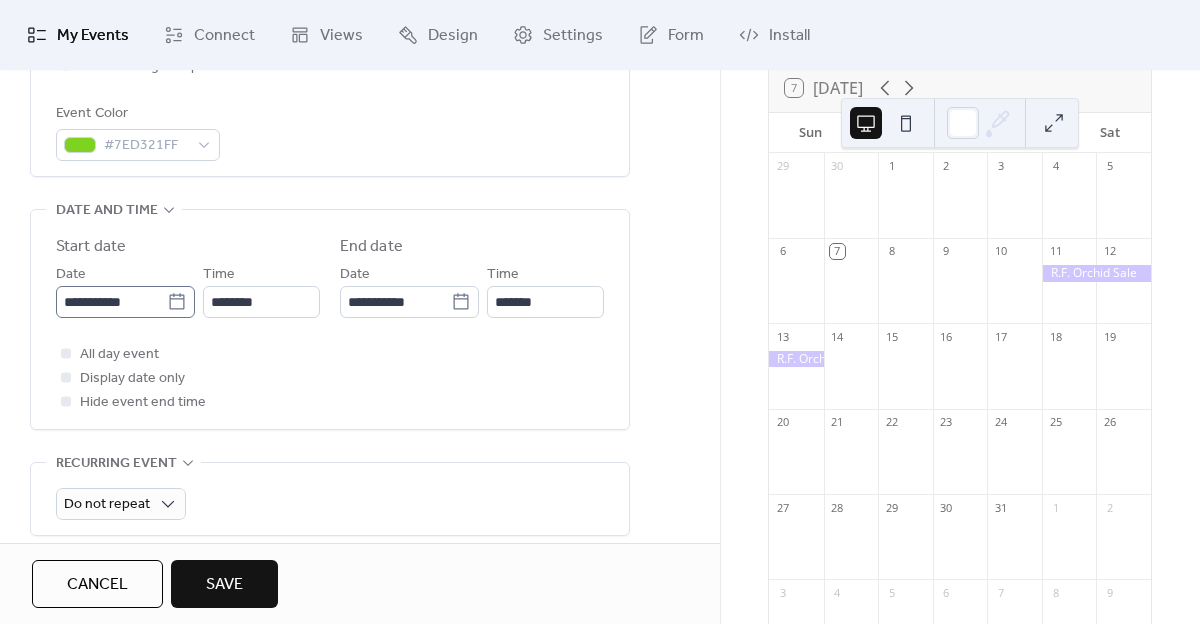 click 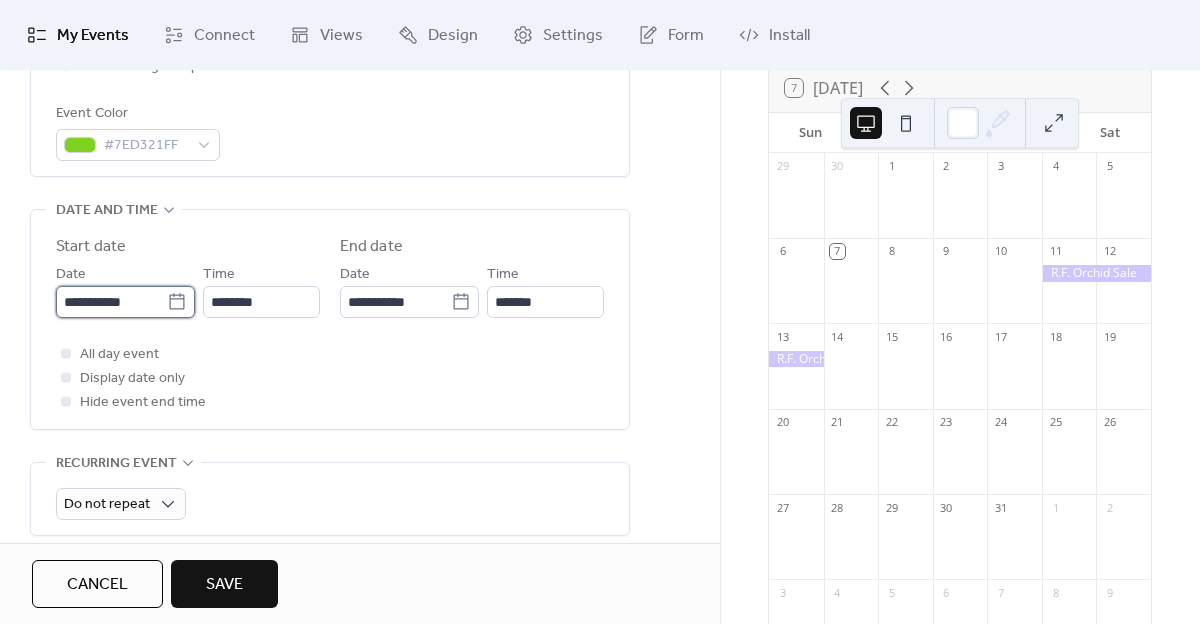 click on "**********" at bounding box center (111, 302) 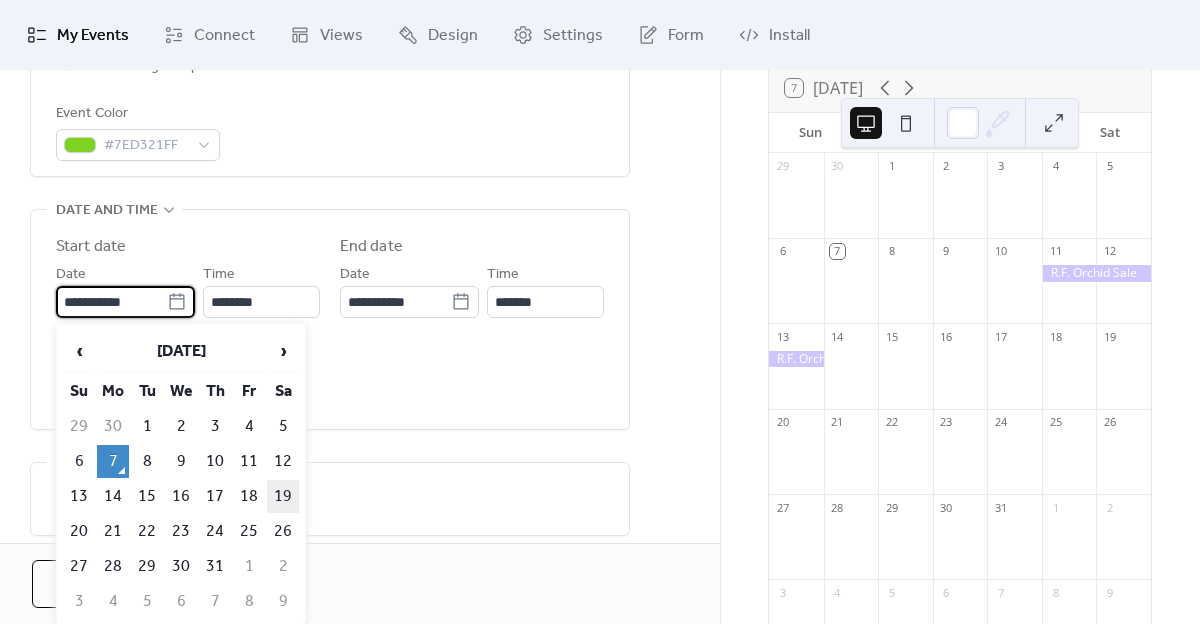 click on "19" at bounding box center [283, 496] 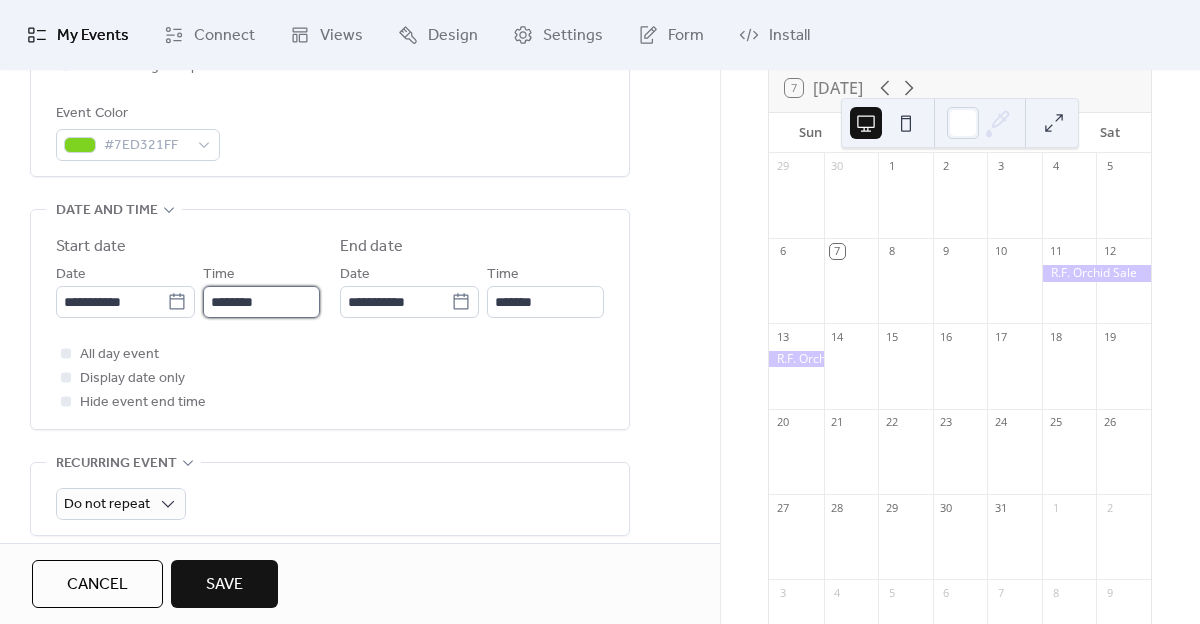 click on "********" at bounding box center [261, 302] 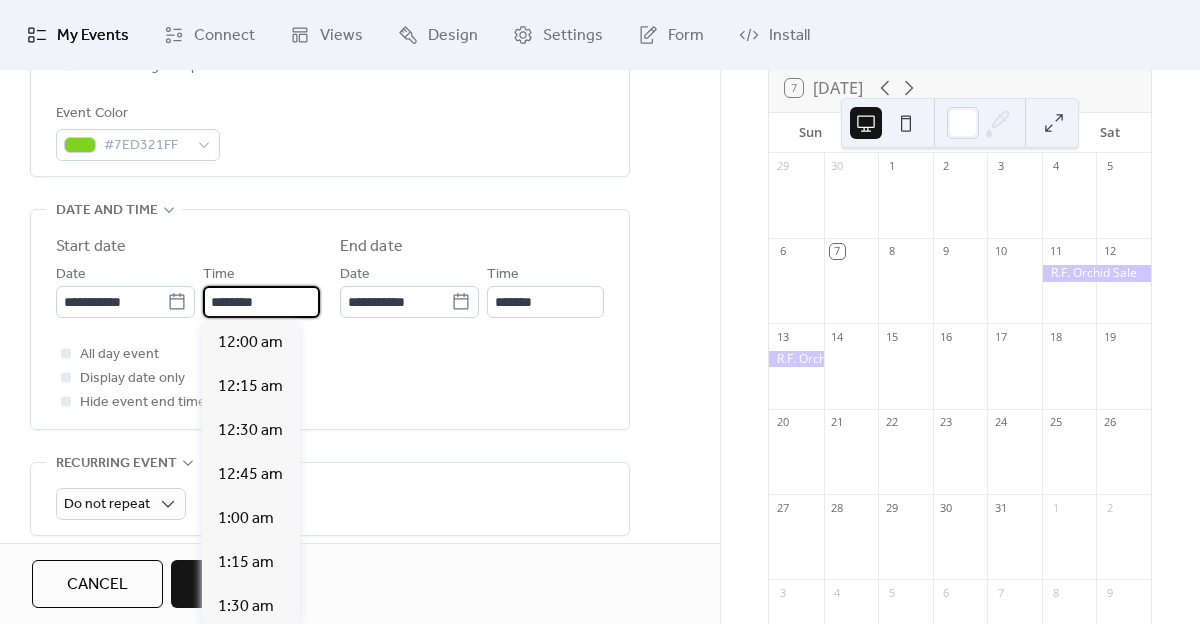 scroll, scrollTop: 2112, scrollLeft: 0, axis: vertical 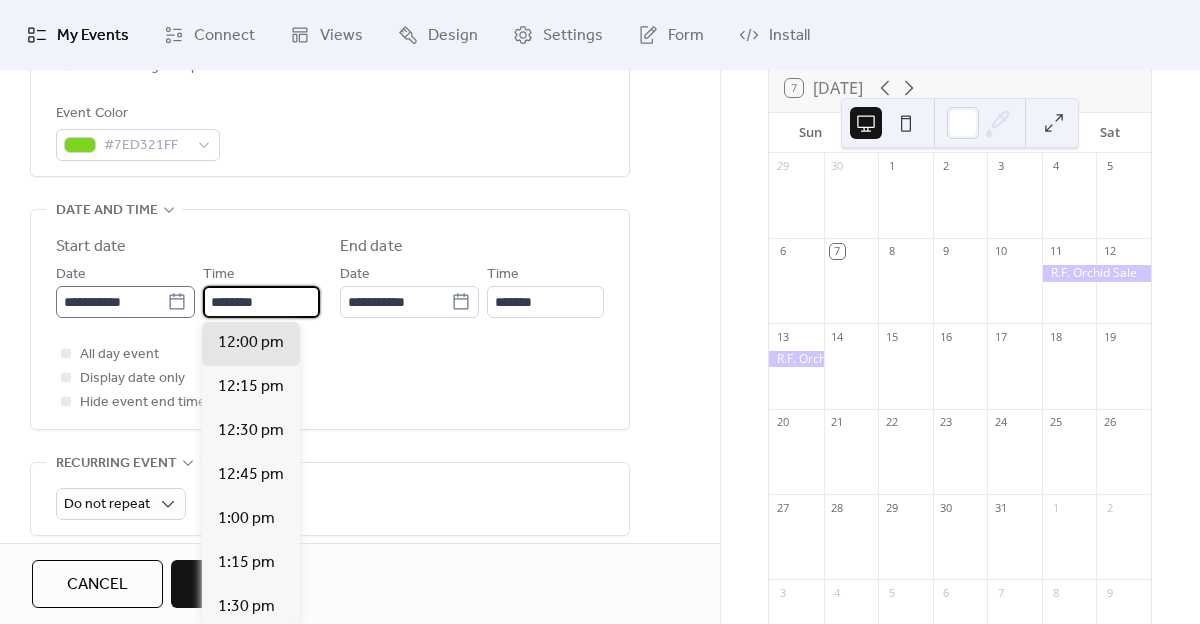 drag, startPoint x: 245, startPoint y: 302, endPoint x: 174, endPoint y: 302, distance: 71 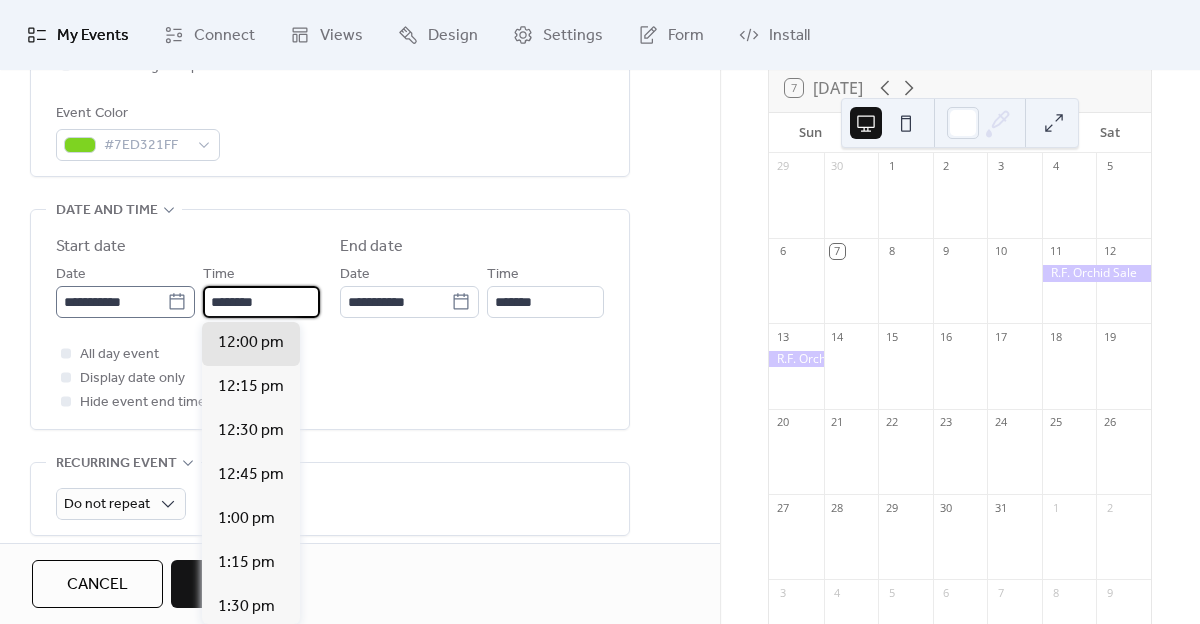 click on "**********" at bounding box center [188, 290] 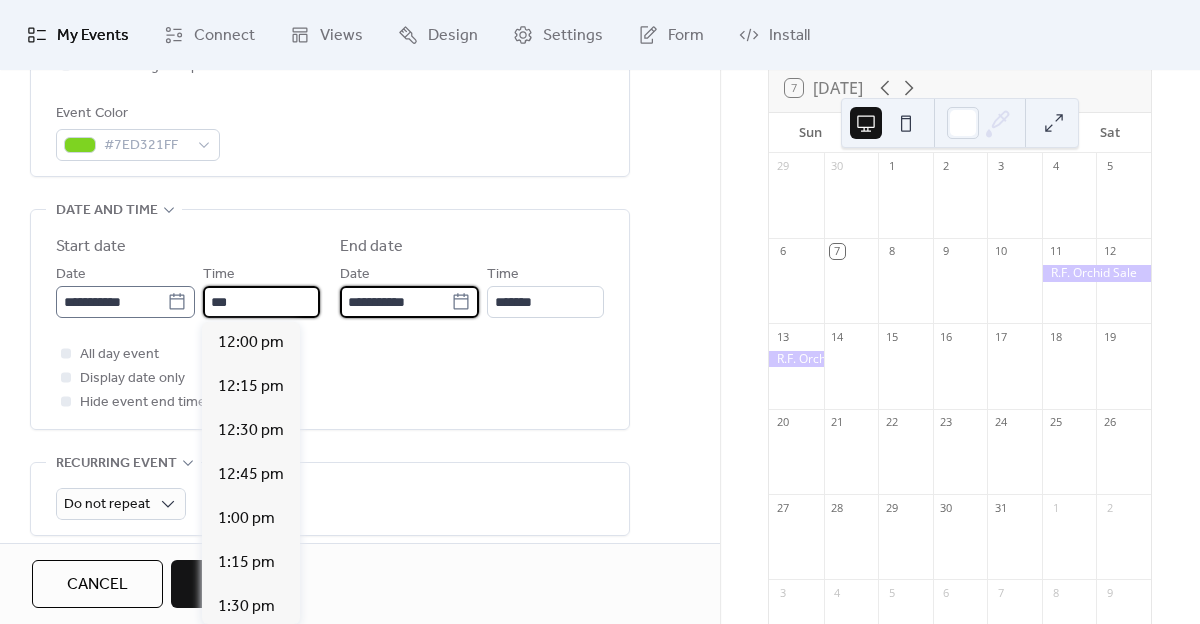 type on "*******" 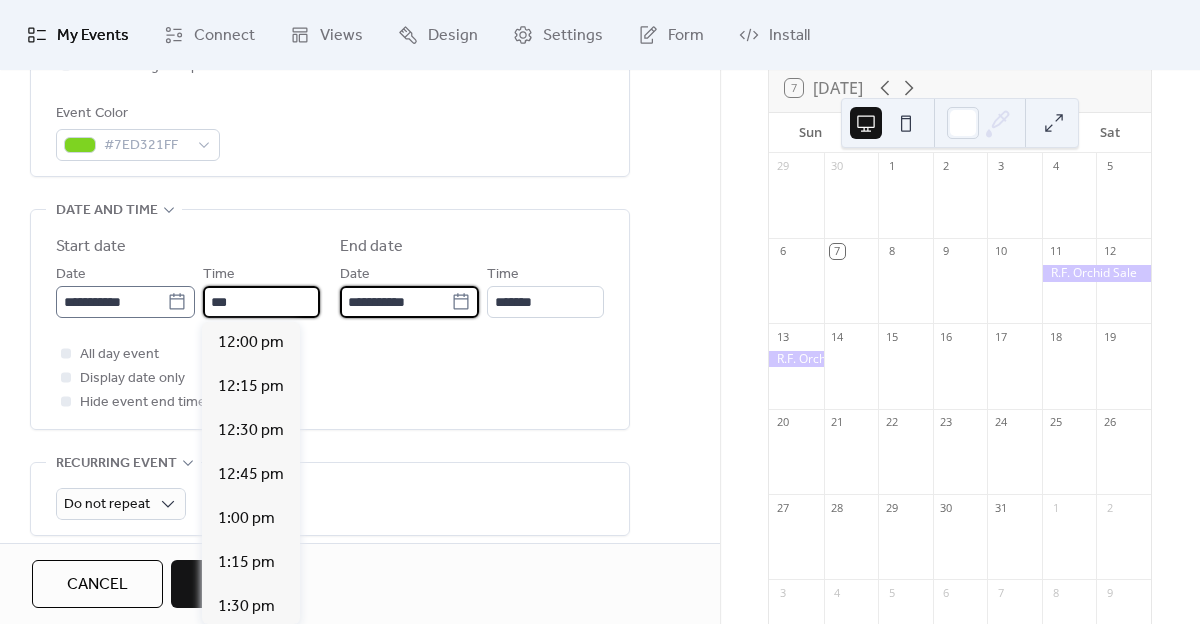 type on "********" 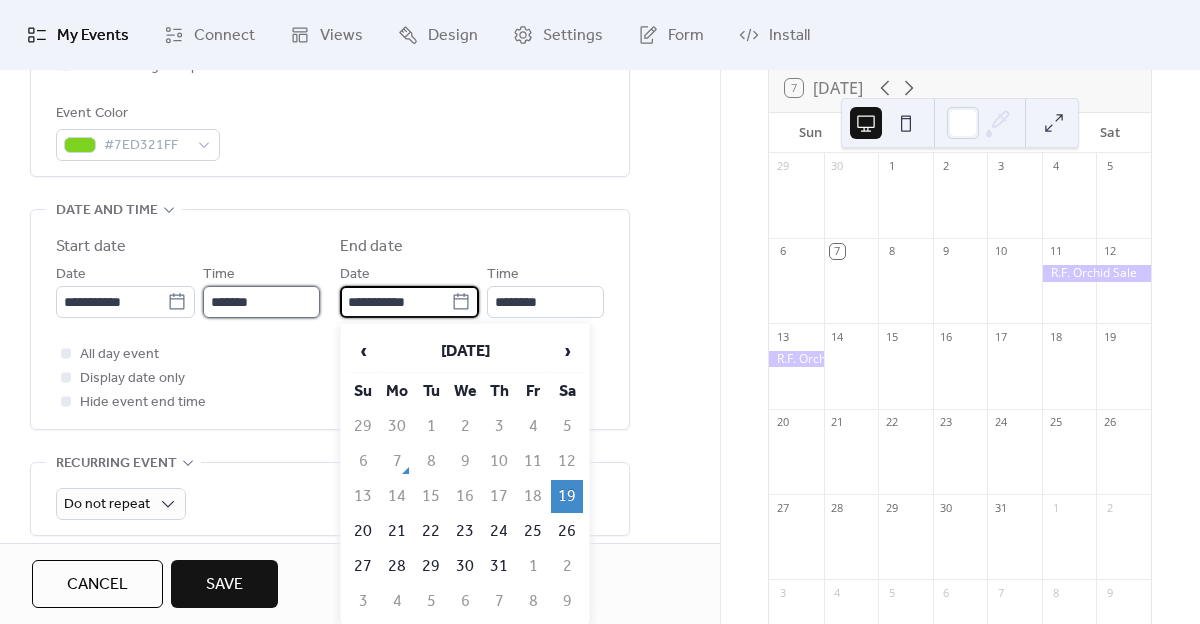 click on "*******" at bounding box center [261, 302] 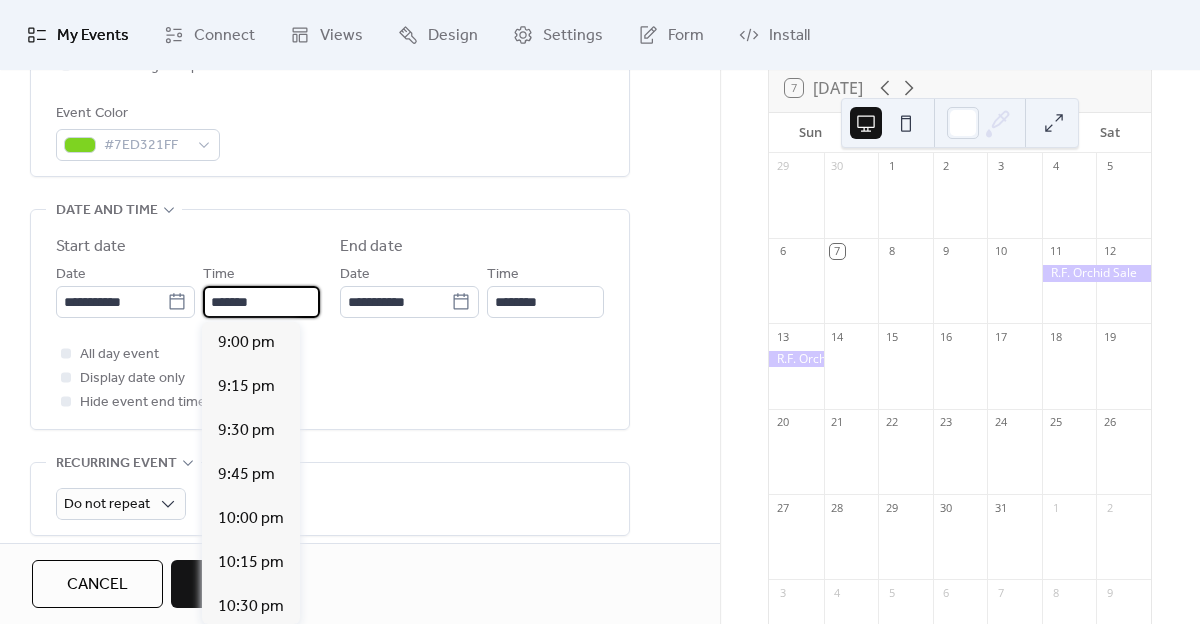 scroll, scrollTop: 1584, scrollLeft: 0, axis: vertical 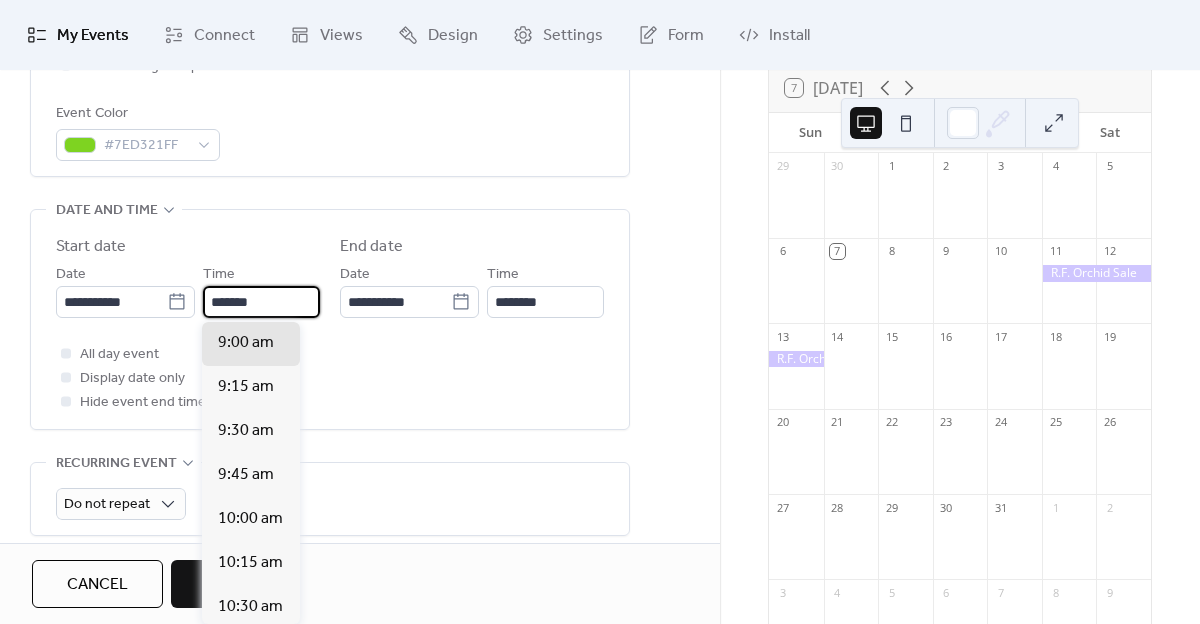 type on "*******" 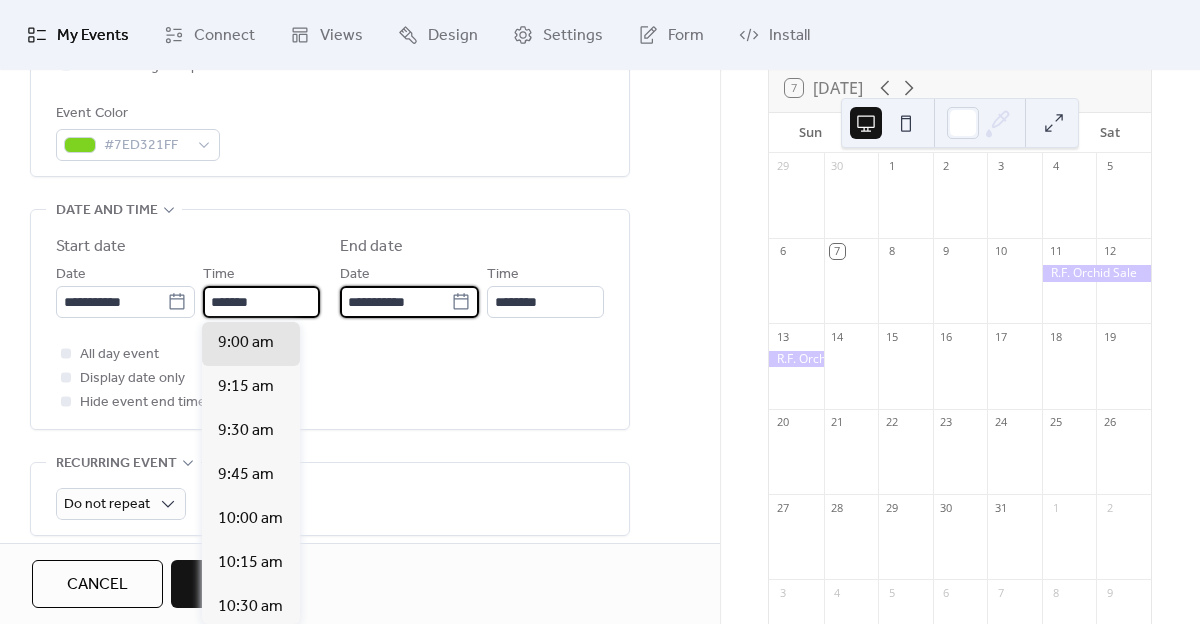 type on "********" 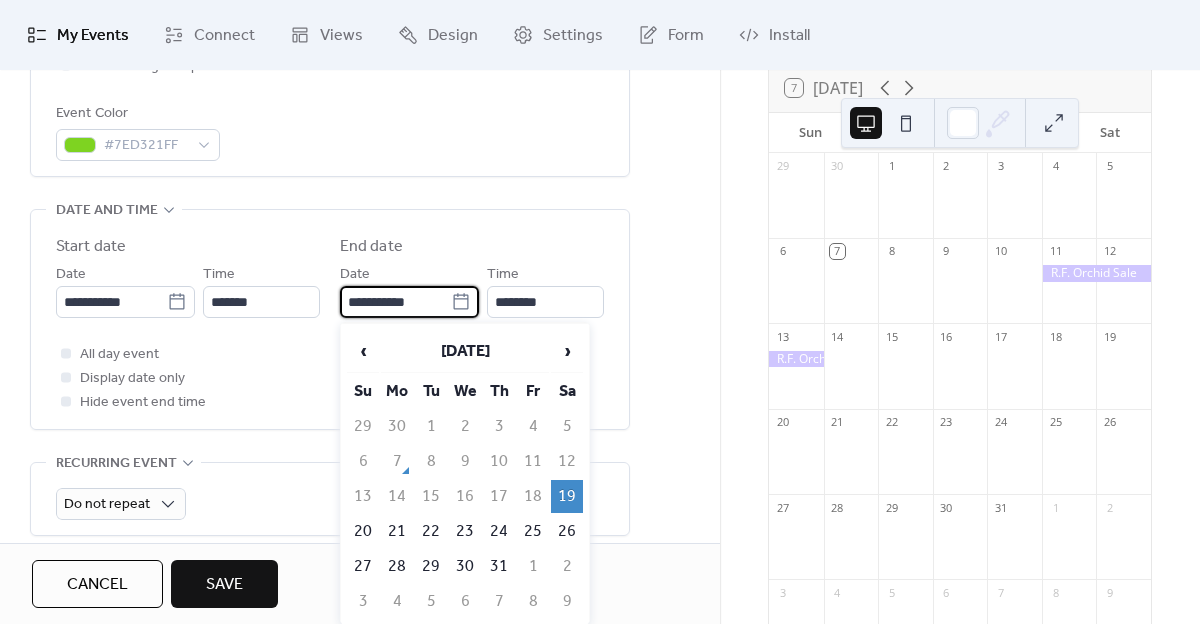 scroll, scrollTop: 0, scrollLeft: 0, axis: both 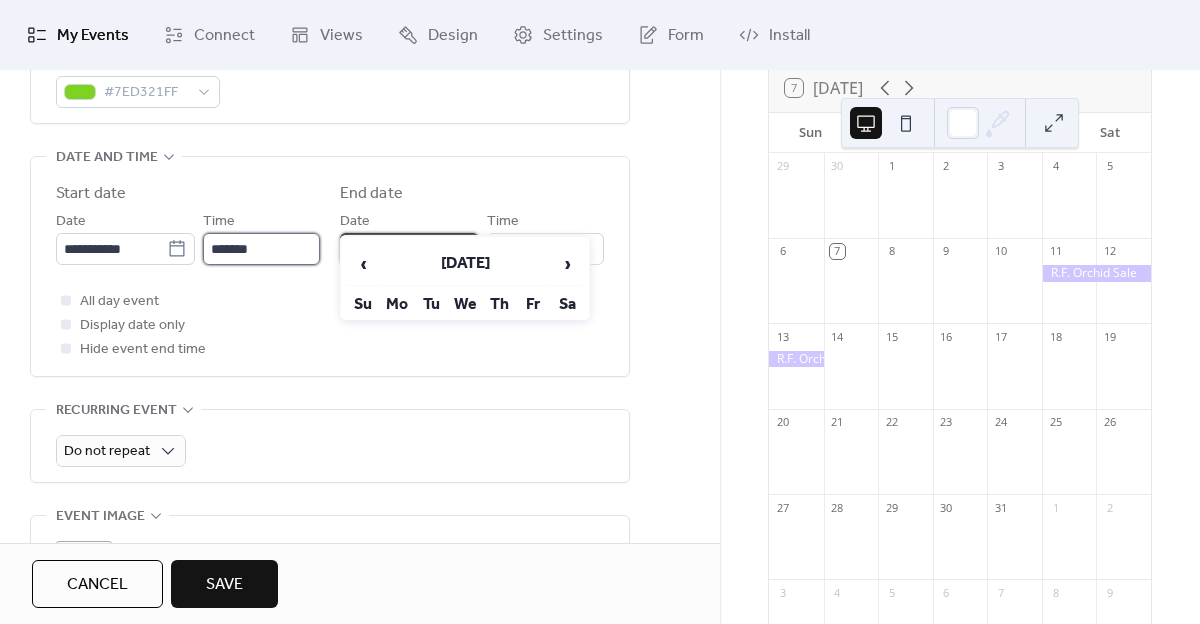 click on "*******" at bounding box center (261, 249) 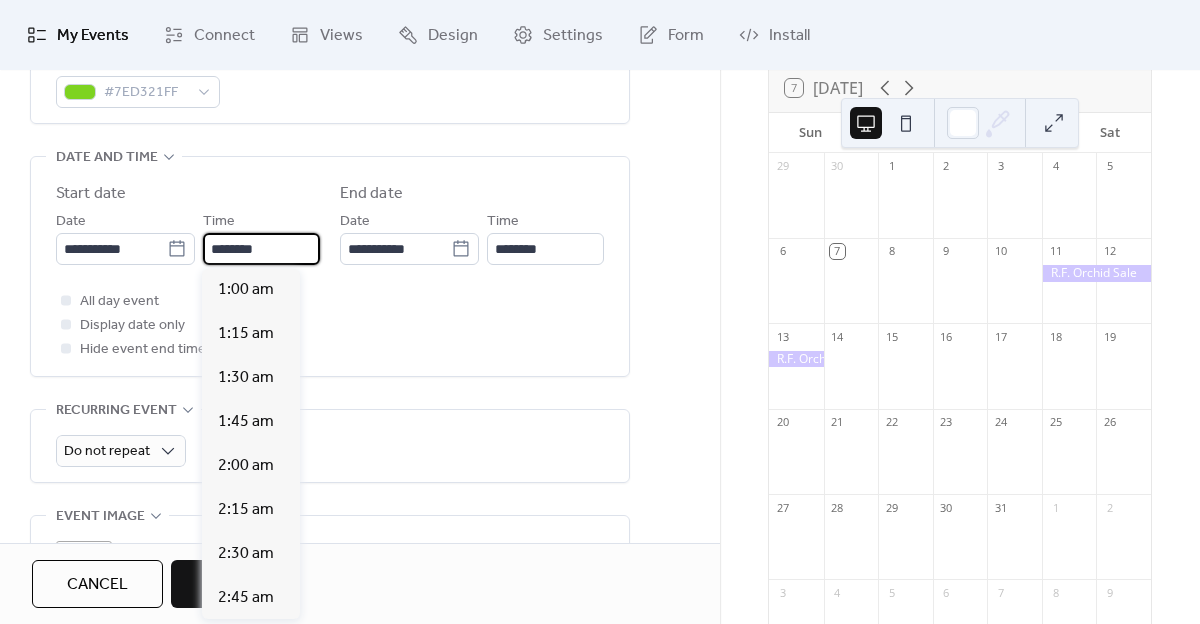 scroll, scrollTop: 1760, scrollLeft: 0, axis: vertical 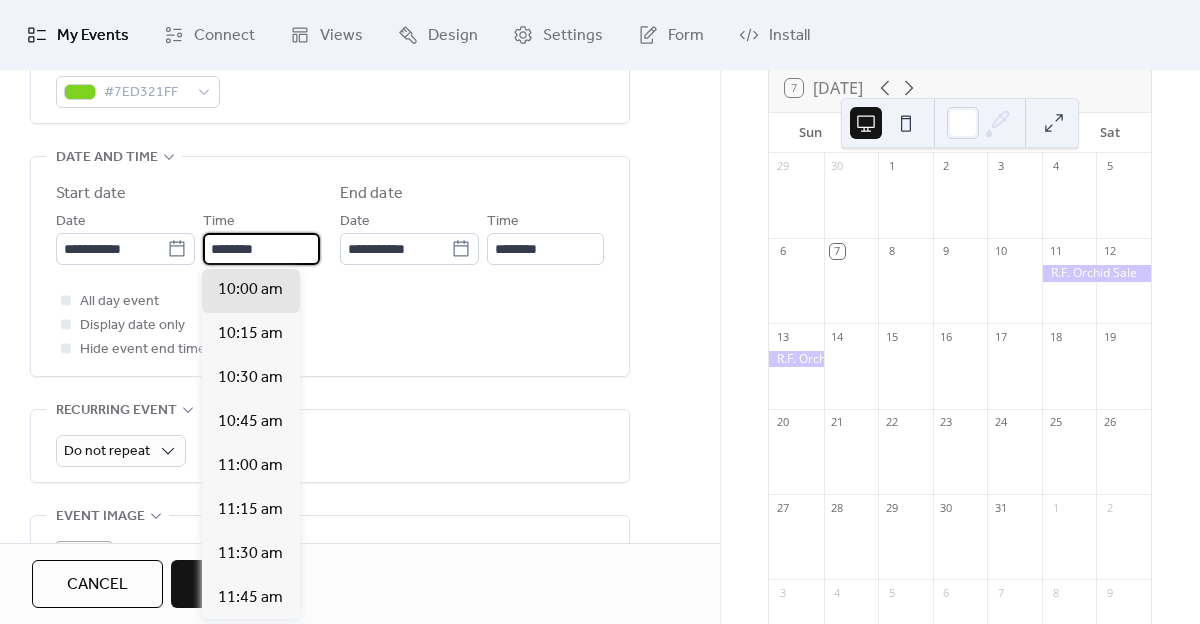 type on "********" 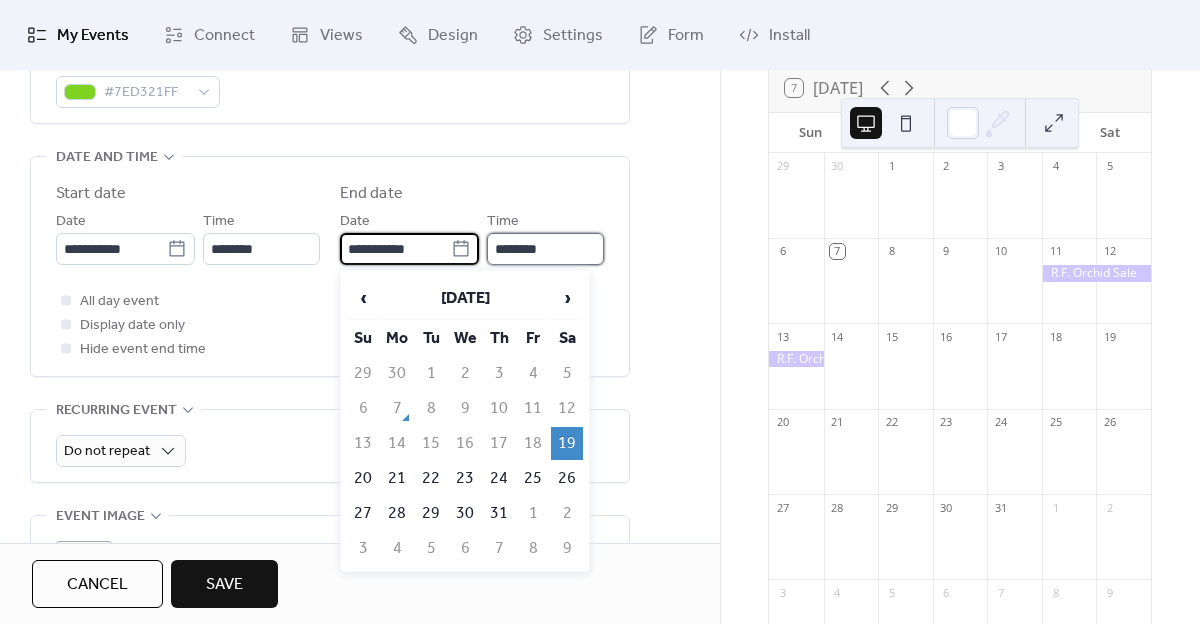 click on "********" at bounding box center [545, 249] 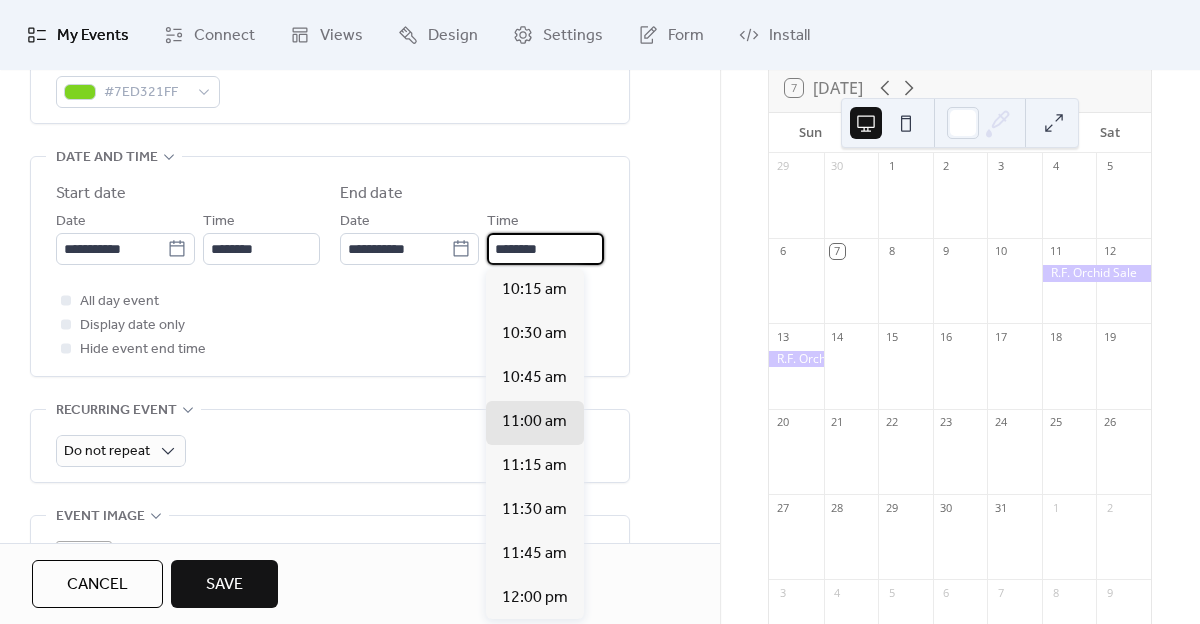 scroll, scrollTop: 1, scrollLeft: 0, axis: vertical 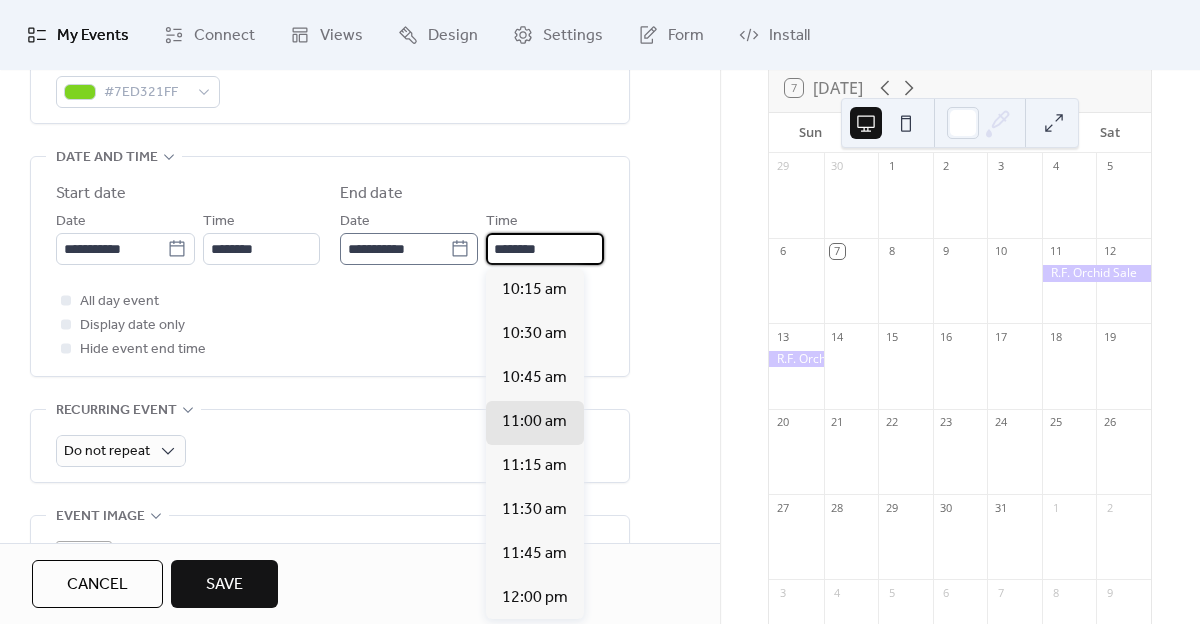 drag, startPoint x: 562, startPoint y: 252, endPoint x: 475, endPoint y: 249, distance: 87.05171 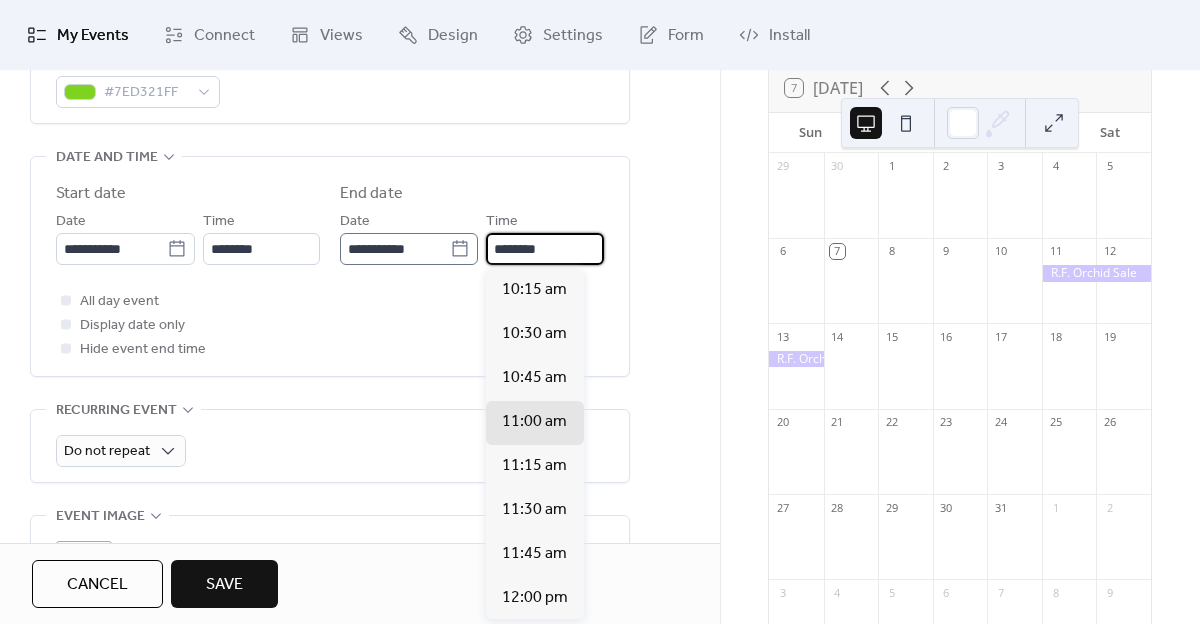 click on "**********" at bounding box center [472, 237] 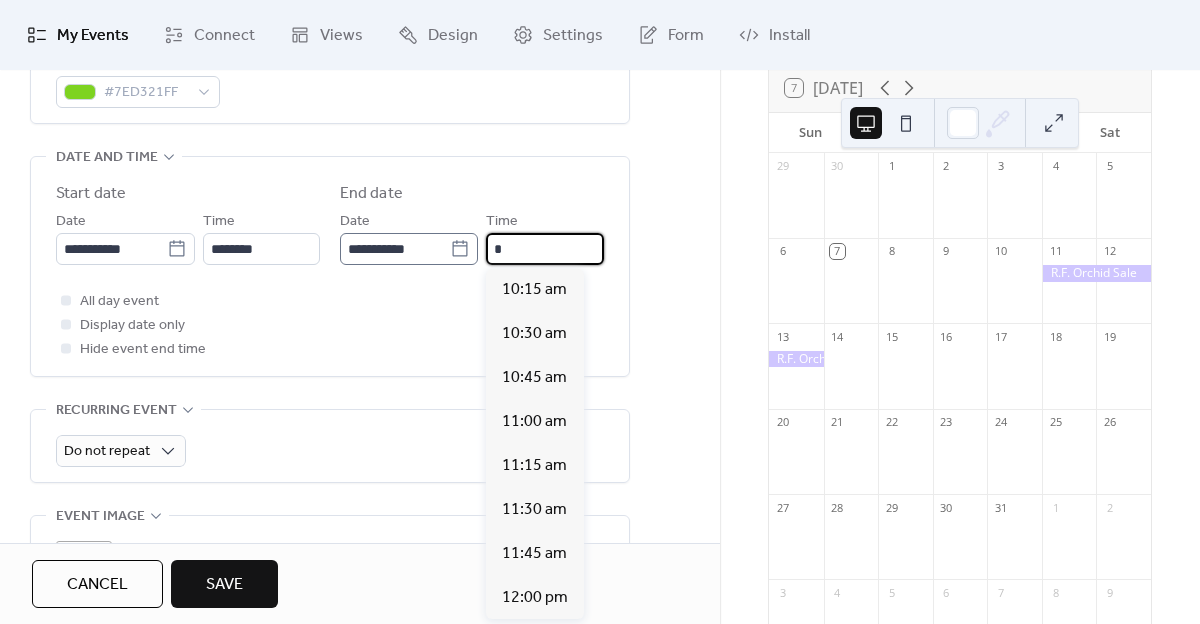 scroll, scrollTop: 1188, scrollLeft: 0, axis: vertical 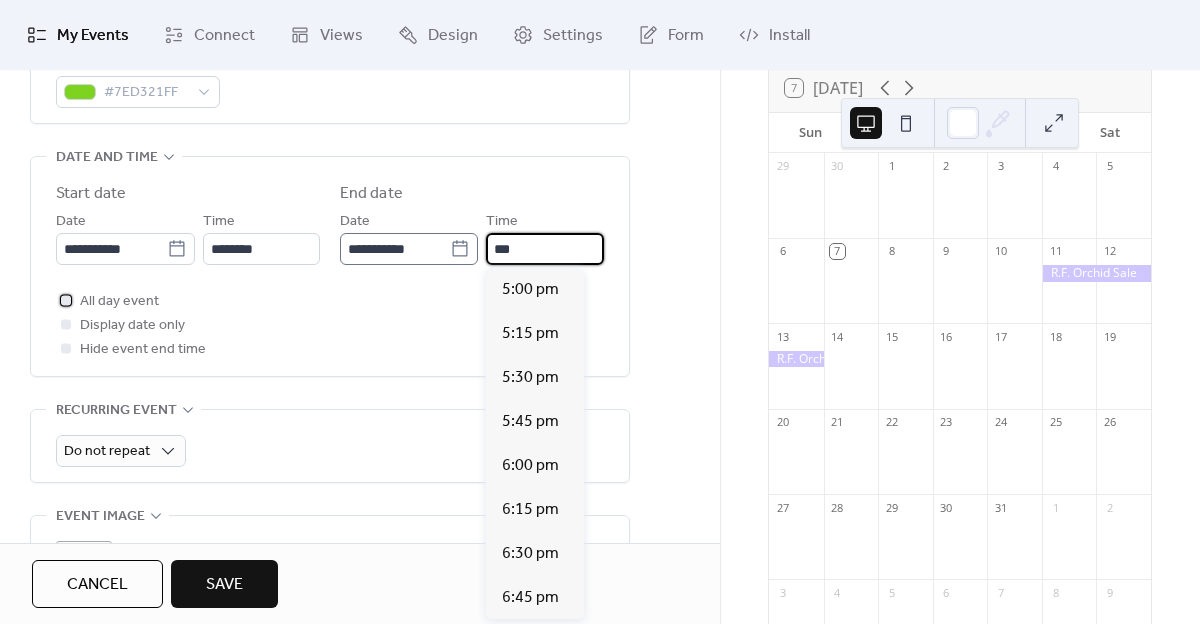 type on "*******" 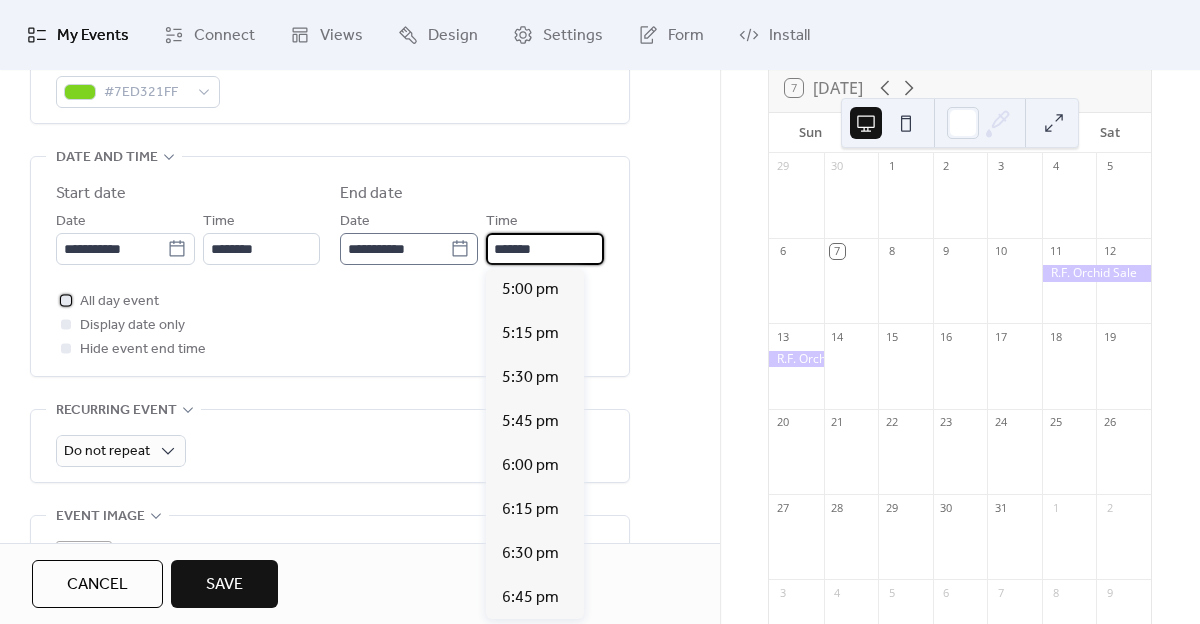 scroll, scrollTop: 0, scrollLeft: 0, axis: both 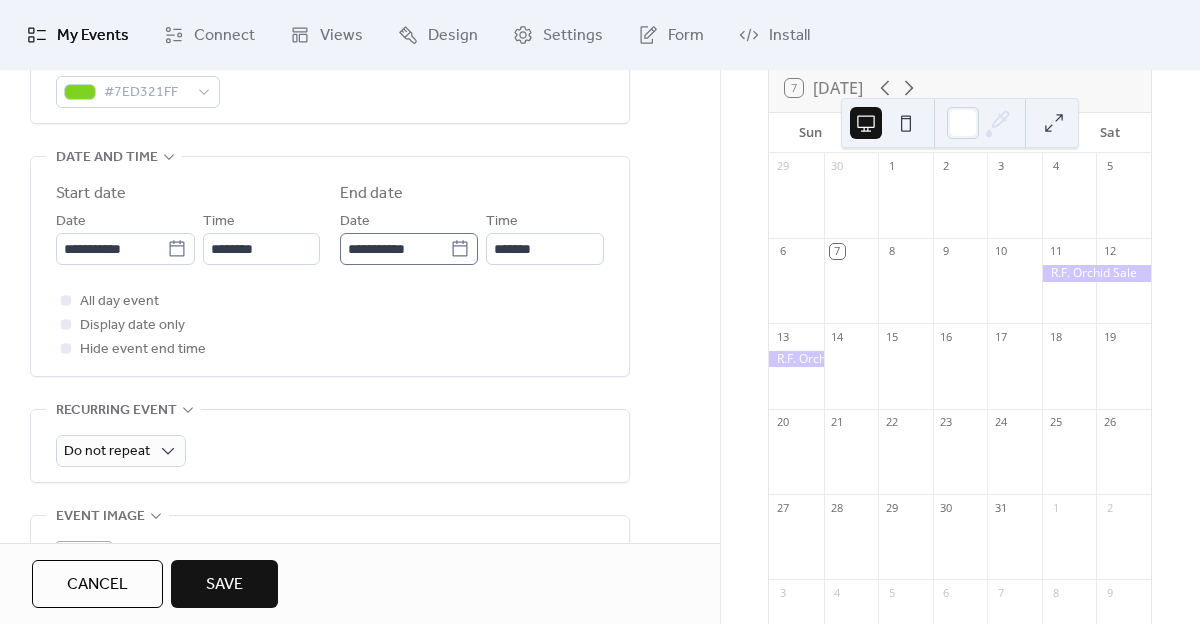 click 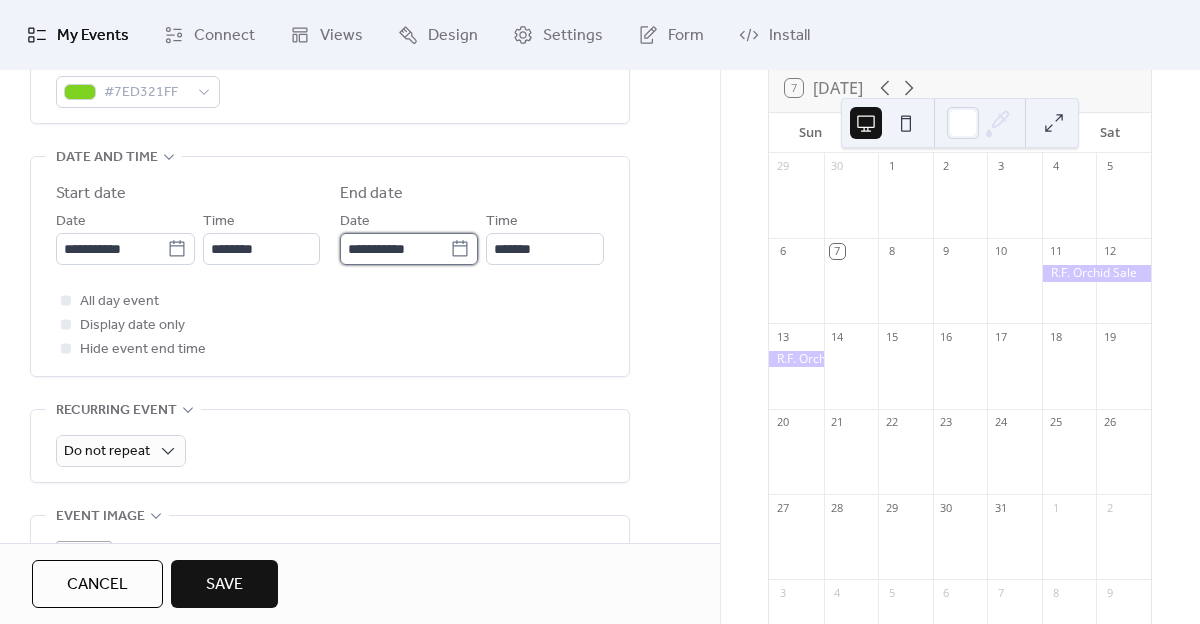 click on "**********" at bounding box center (395, 249) 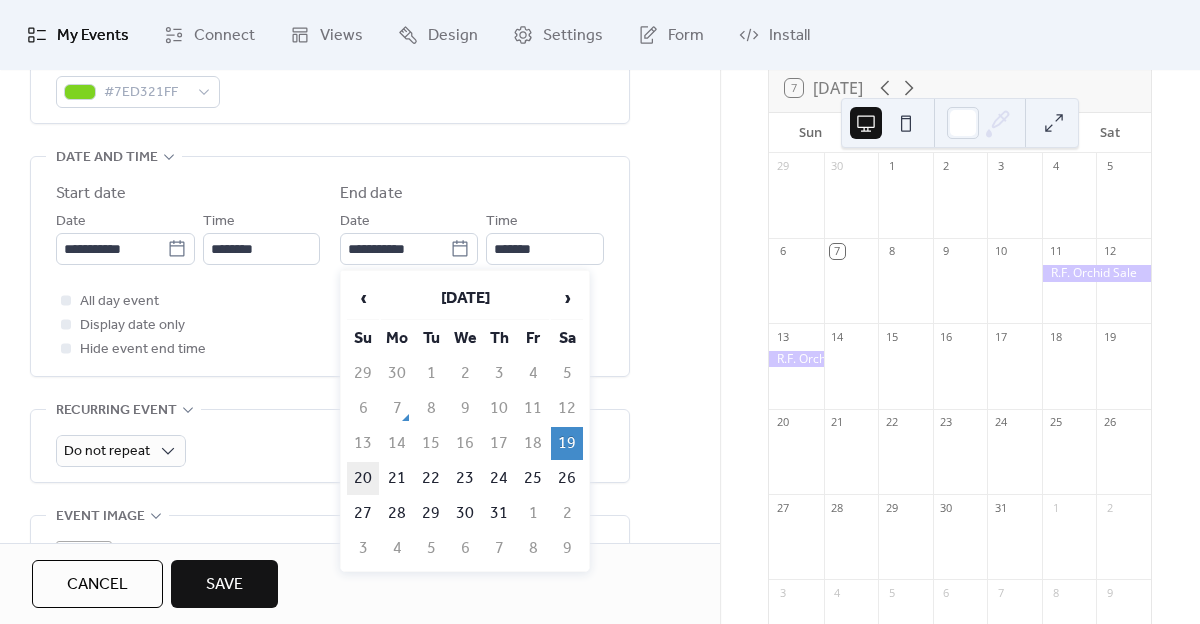 click on "20" at bounding box center (363, 478) 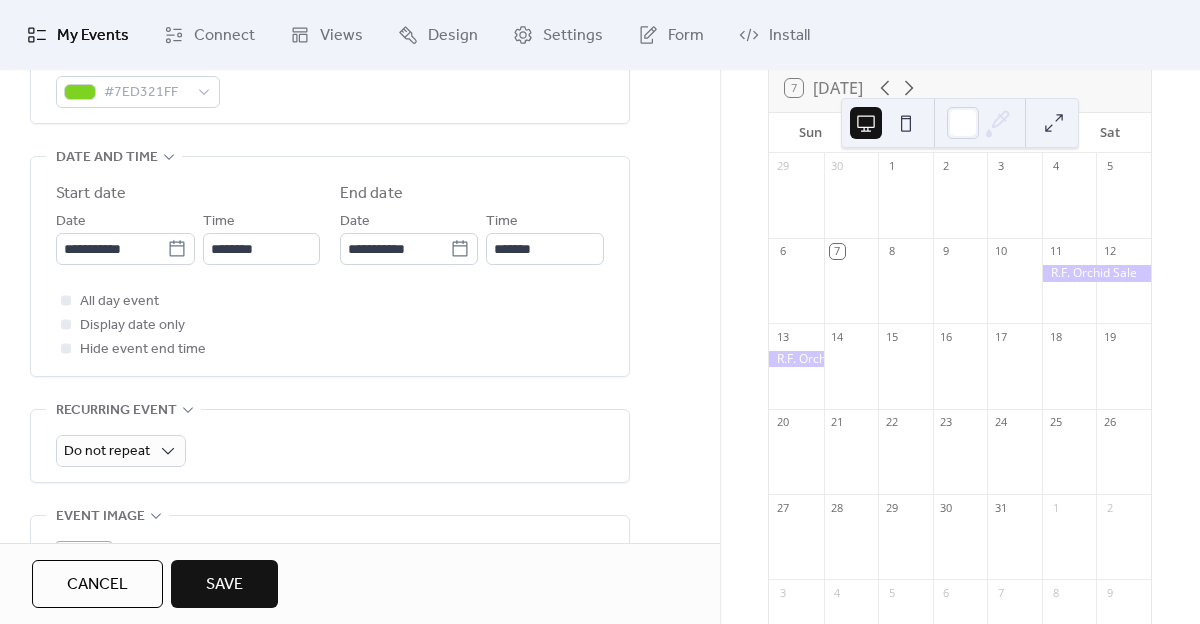 click on "All day event Display date only Hide event end time" at bounding box center (330, 325) 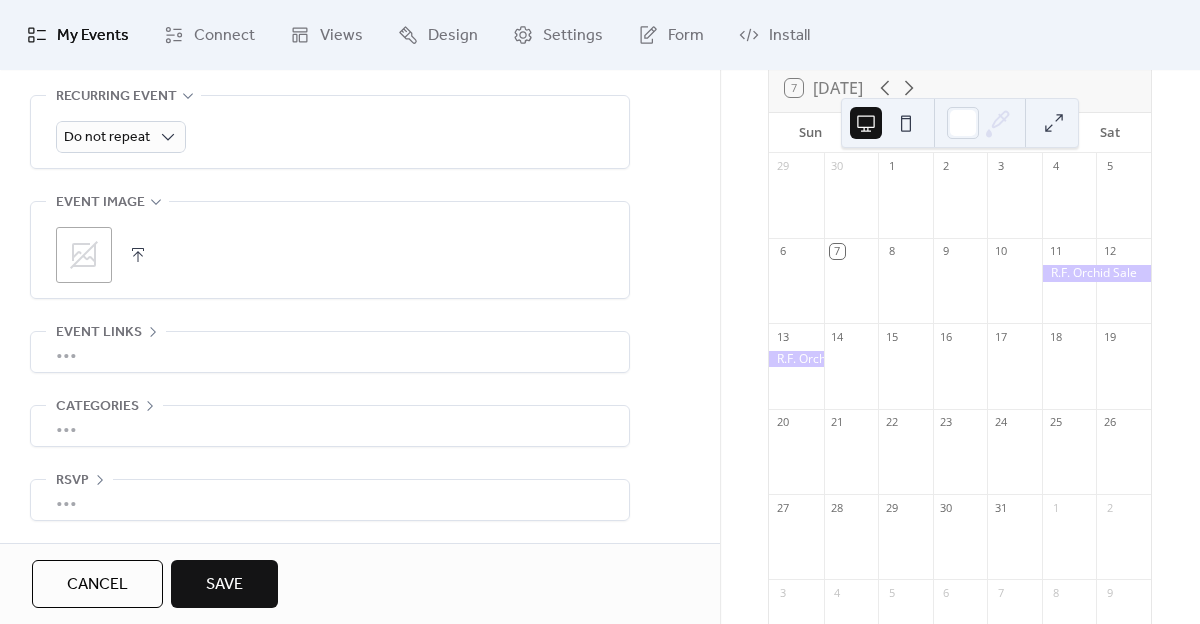 scroll, scrollTop: 922, scrollLeft: 0, axis: vertical 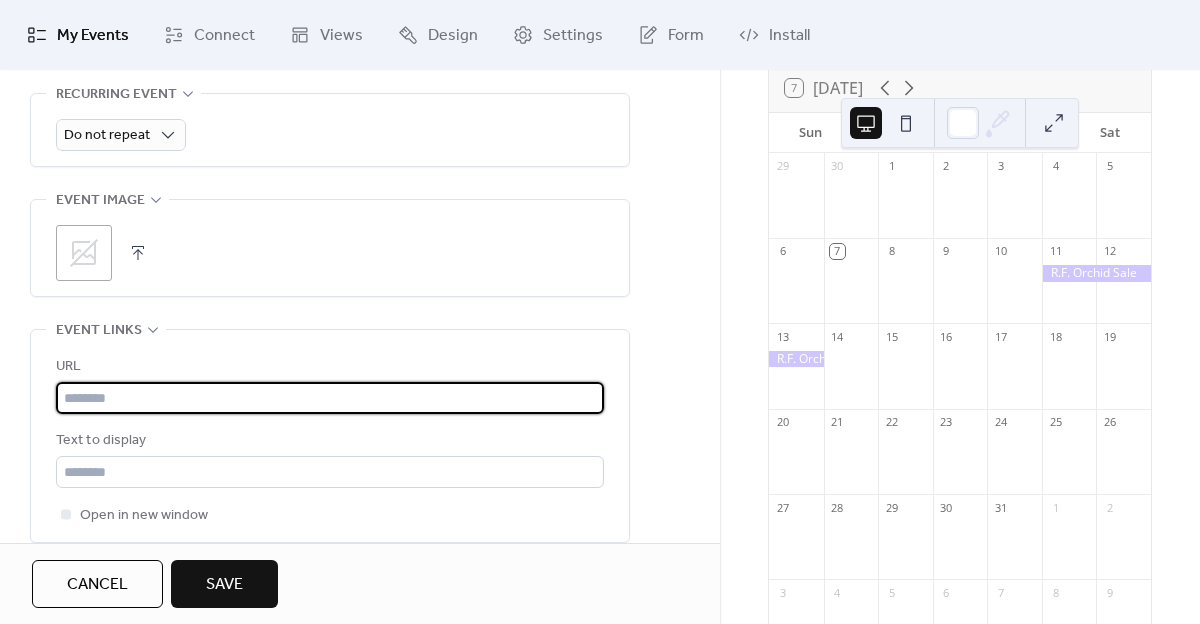 click at bounding box center [330, 398] 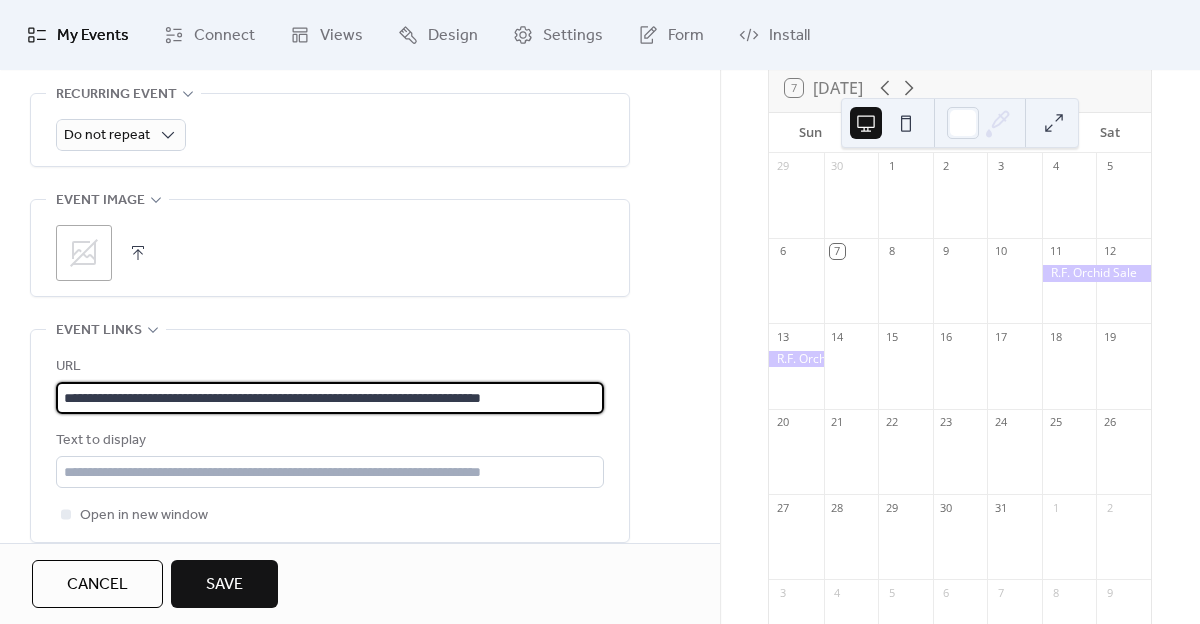 scroll, scrollTop: 0, scrollLeft: 5, axis: horizontal 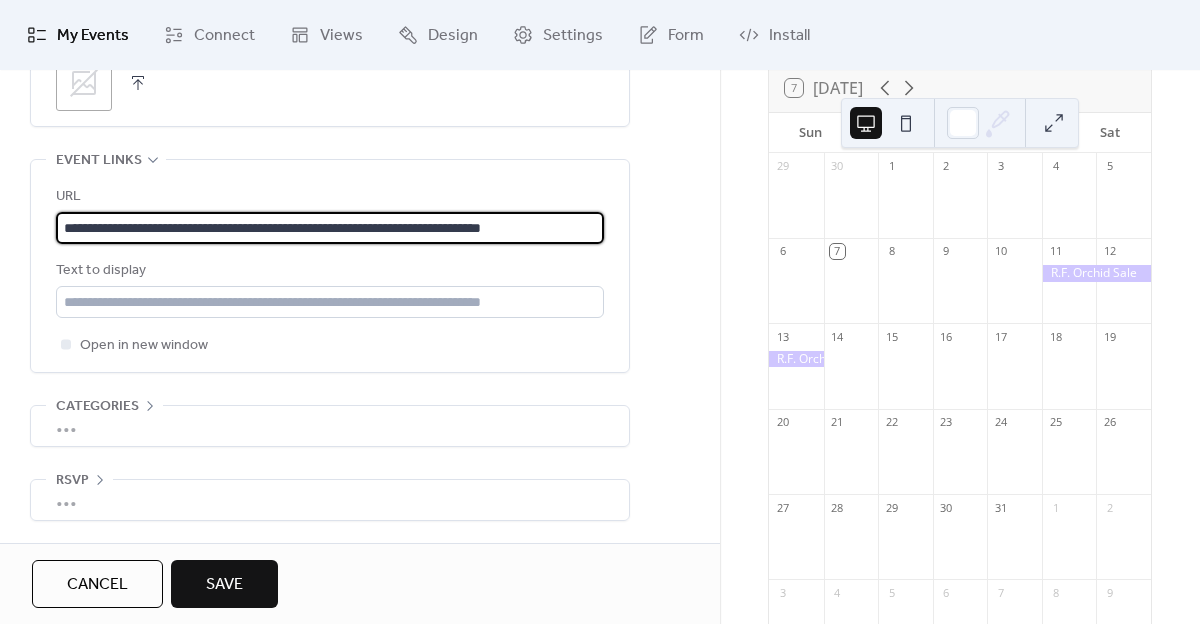 type on "**********" 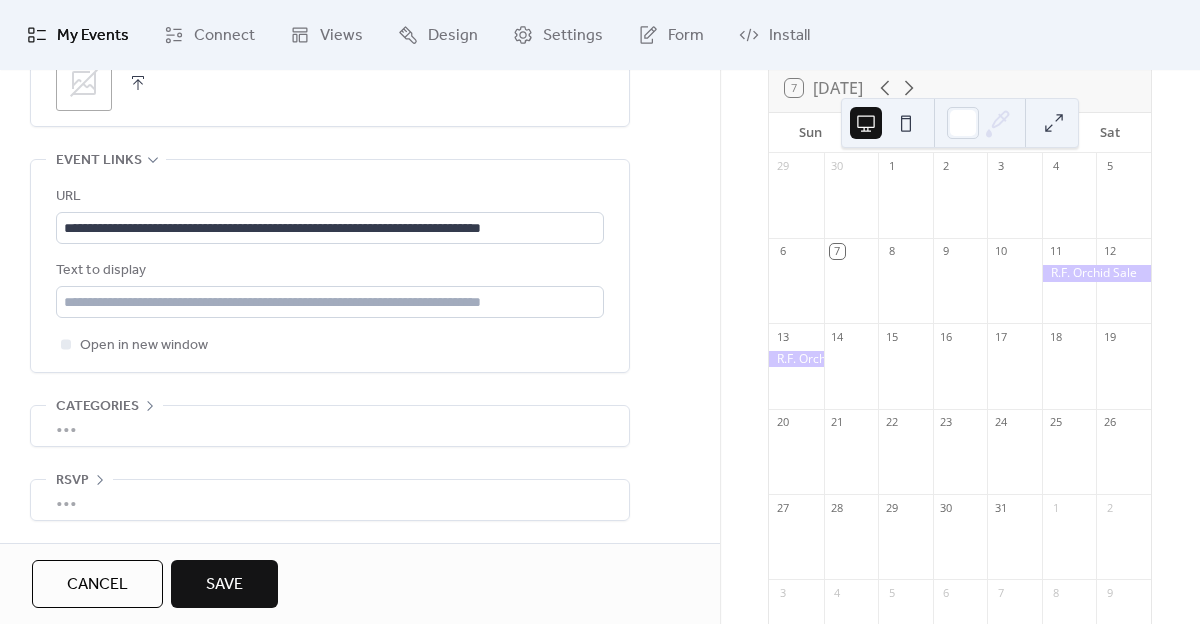 scroll, scrollTop: 0, scrollLeft: 0, axis: both 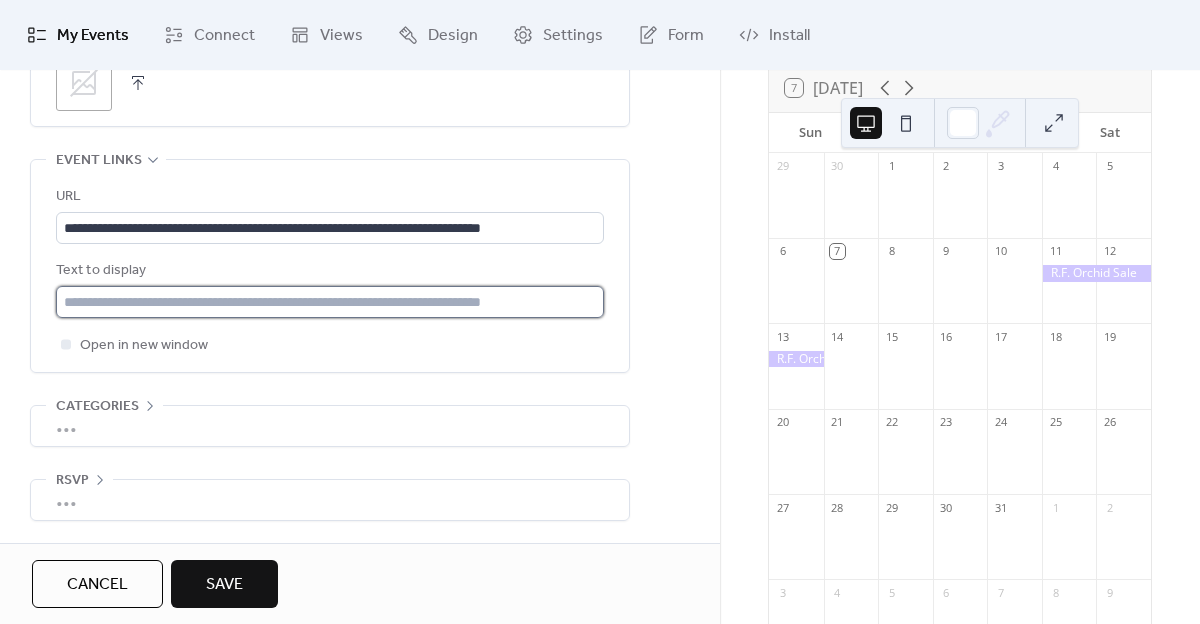 click at bounding box center (330, 302) 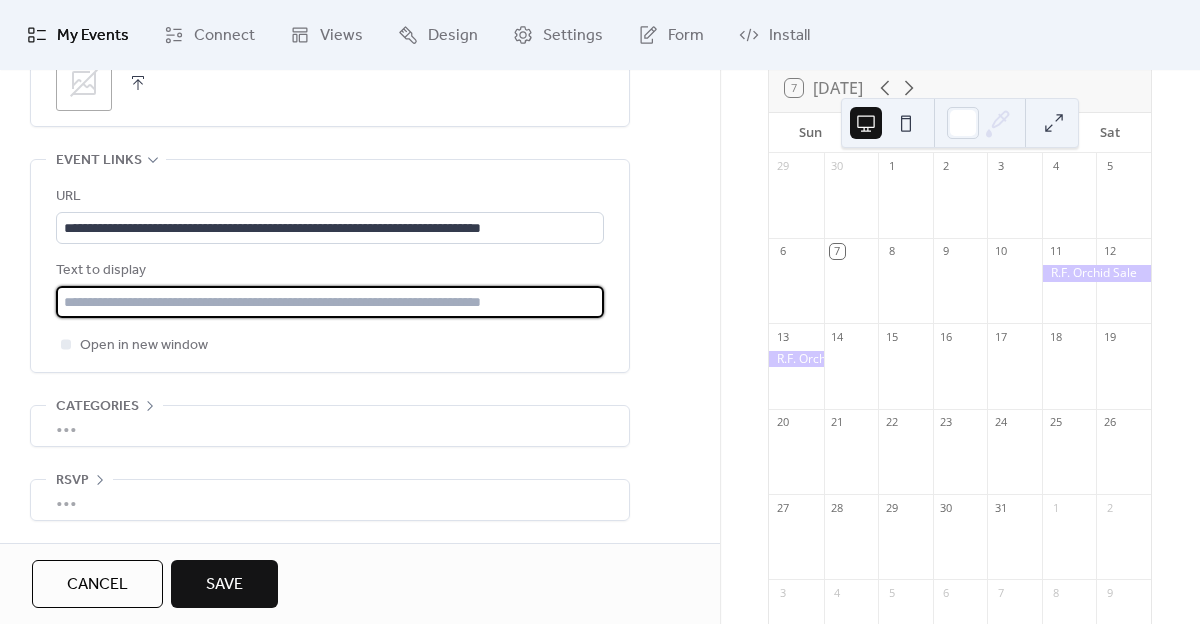 paste on "**********" 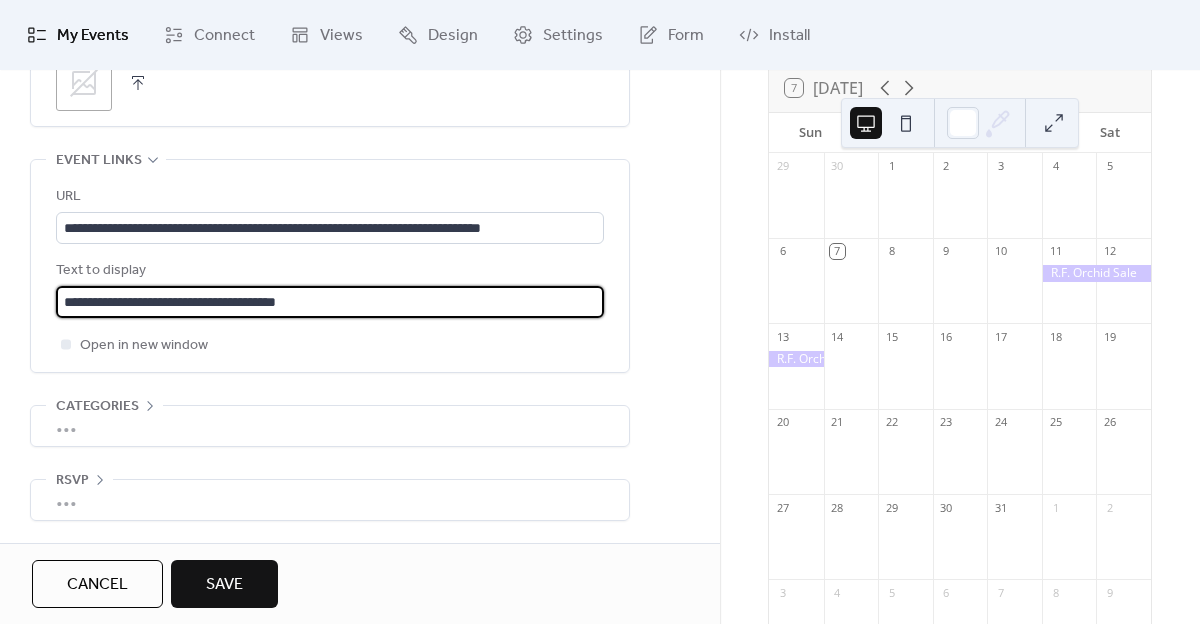 type on "**********" 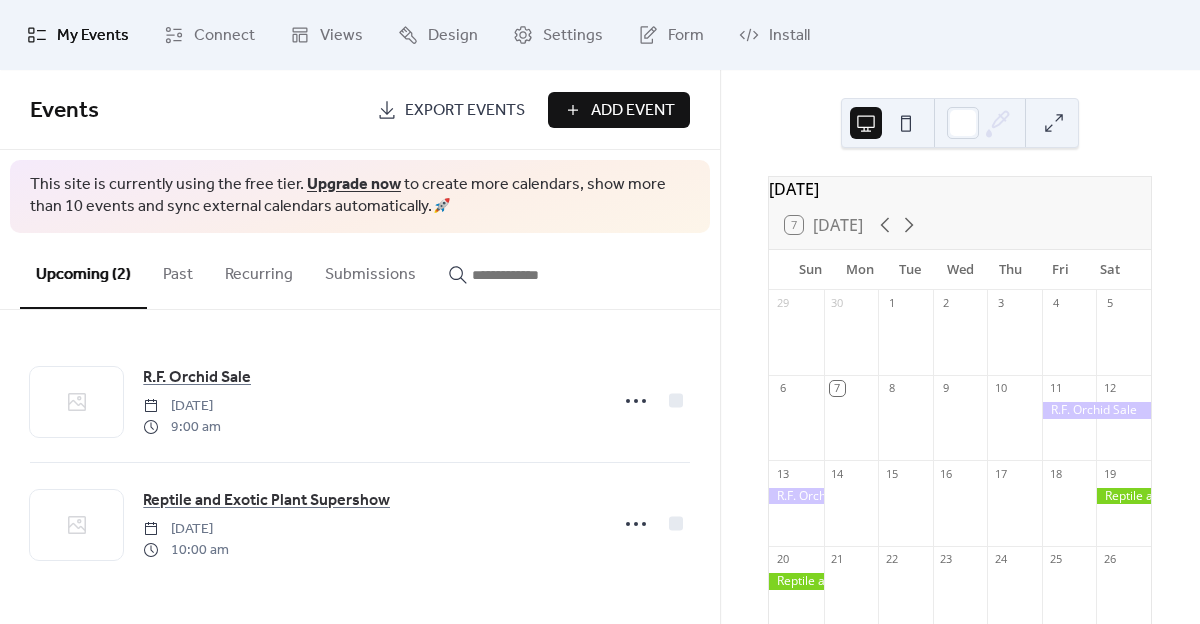 scroll, scrollTop: 238, scrollLeft: 0, axis: vertical 